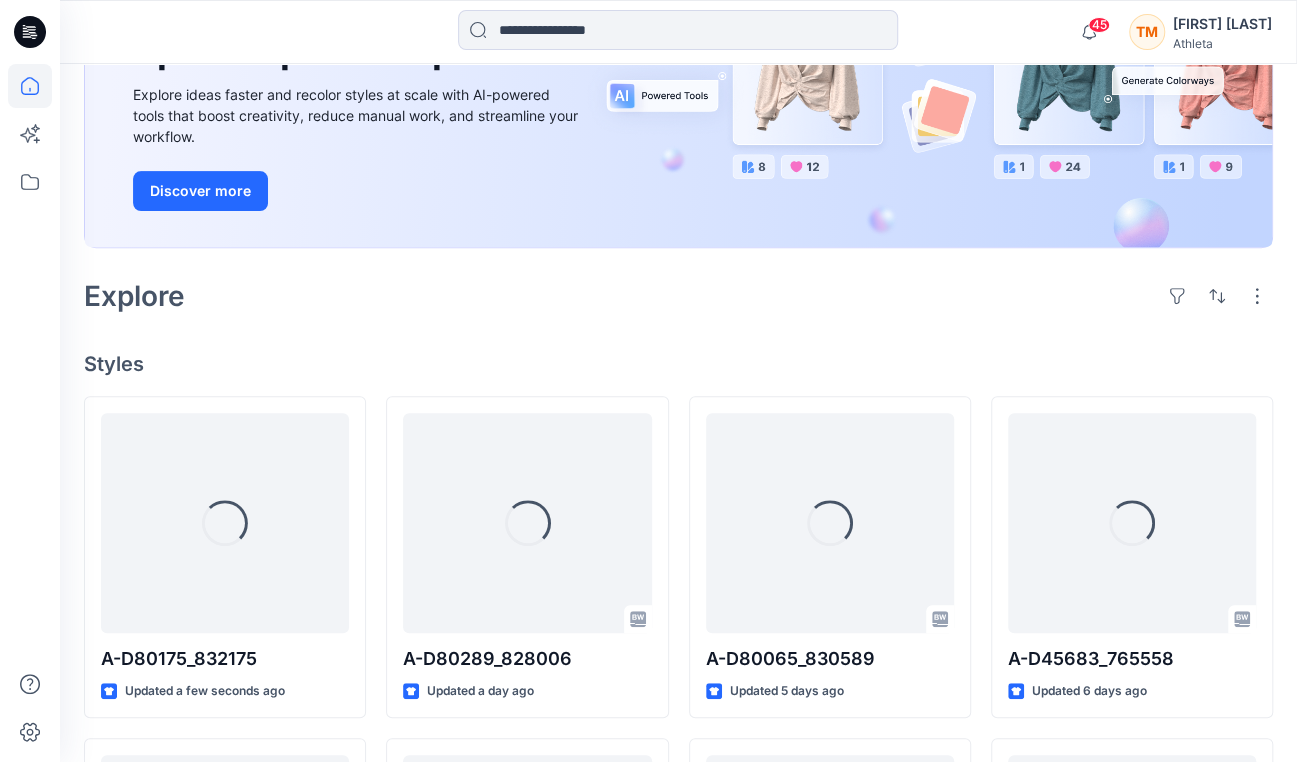 scroll, scrollTop: 300, scrollLeft: 0, axis: vertical 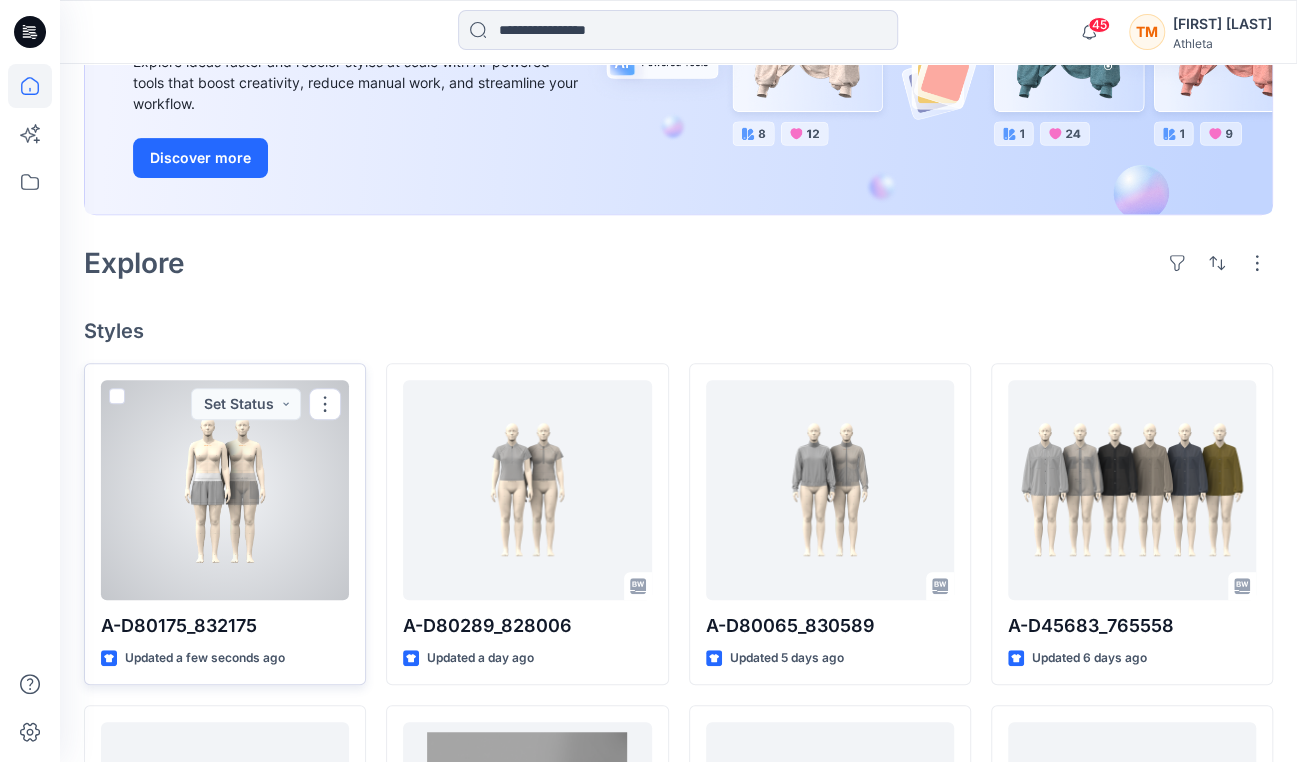 click at bounding box center [225, 490] 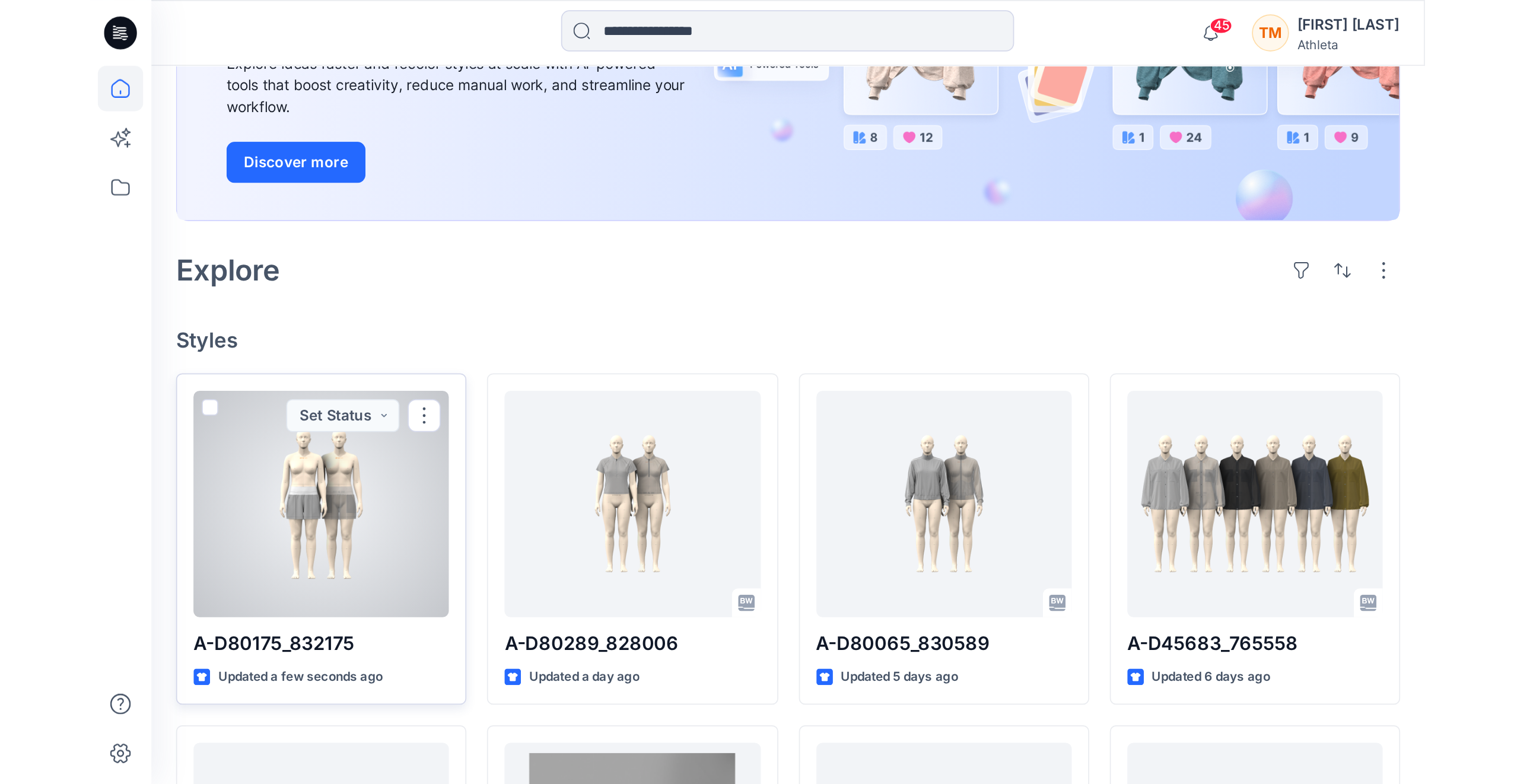 scroll, scrollTop: 0, scrollLeft: 0, axis: both 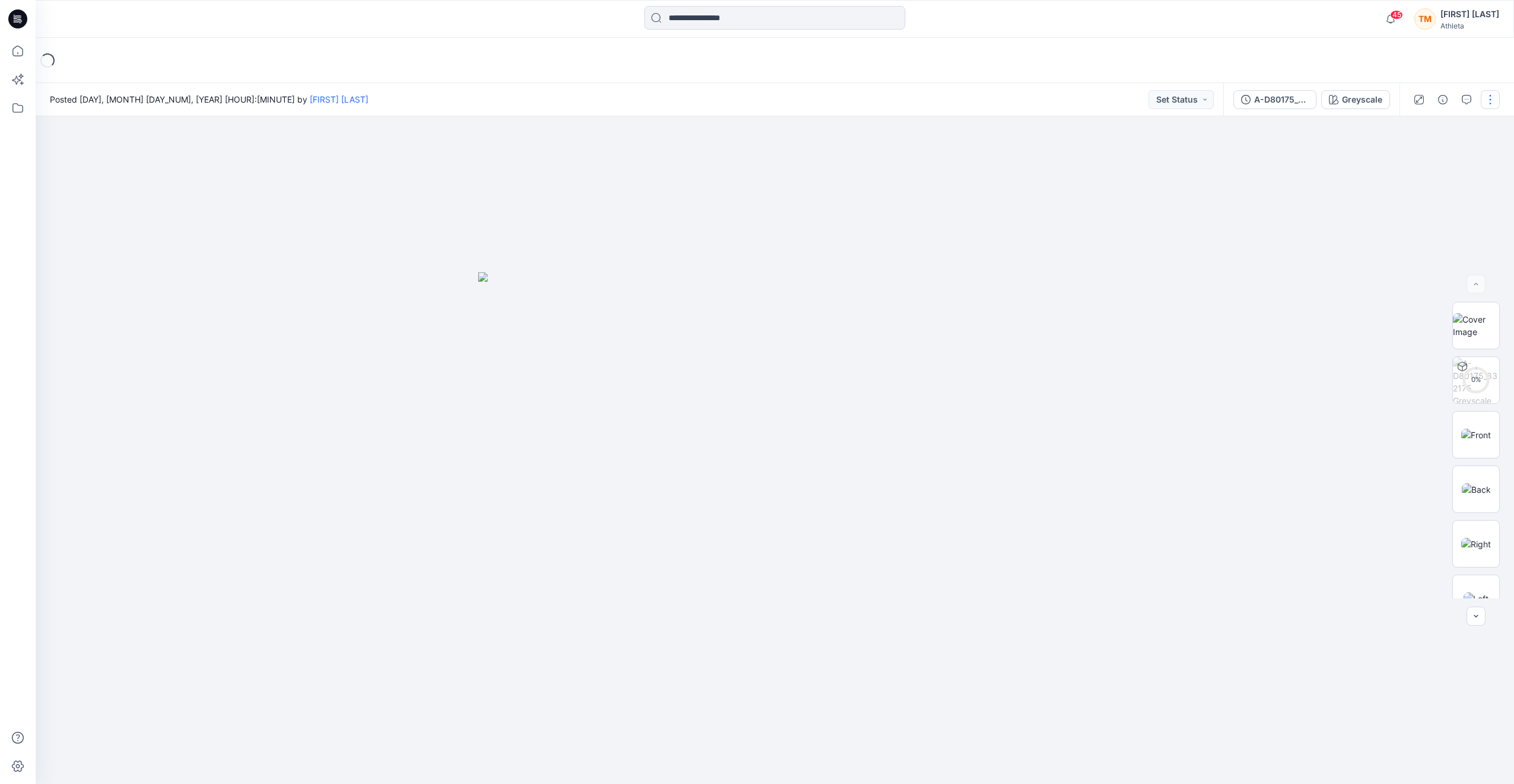 click at bounding box center [1490, 100] 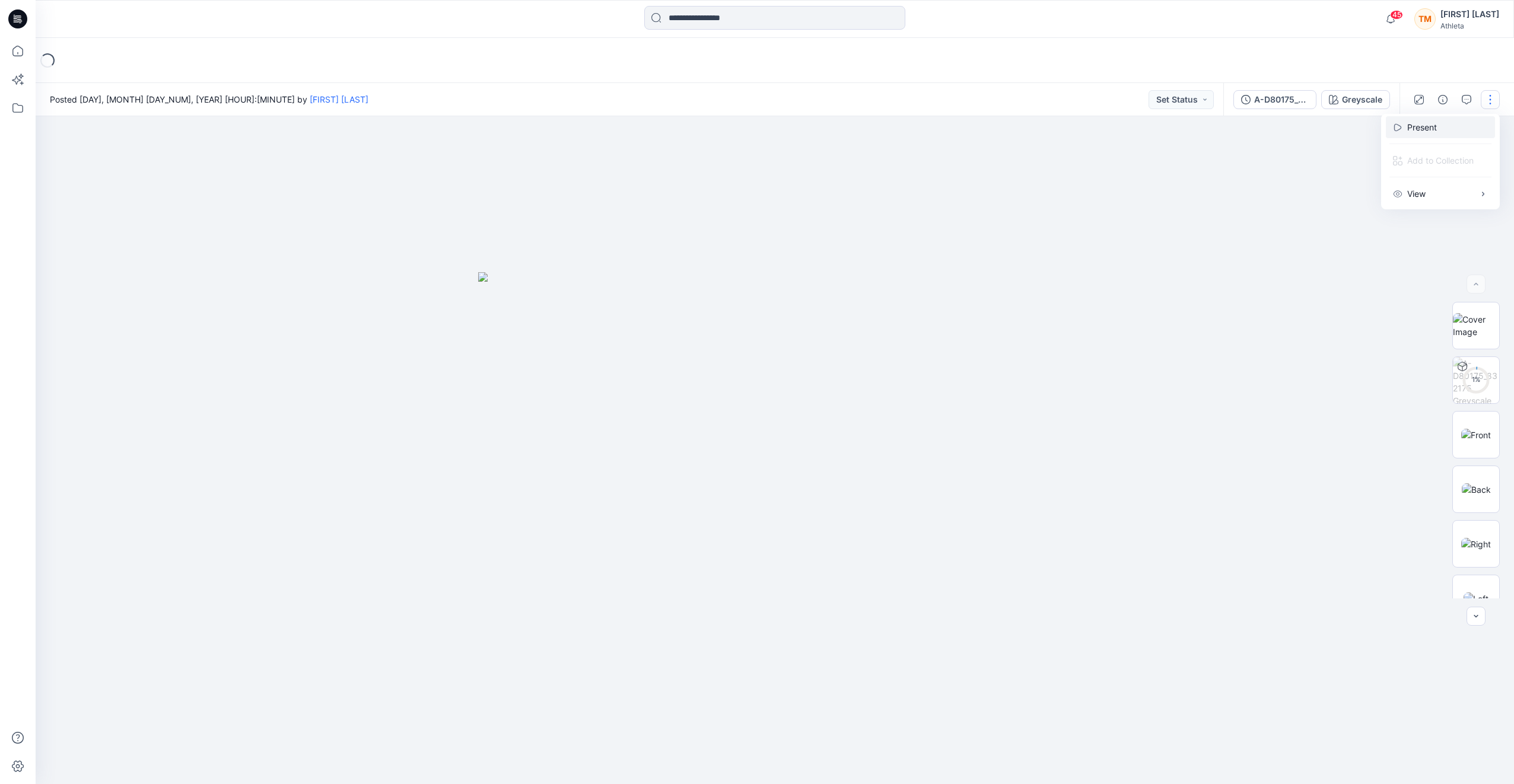 click on "Present" at bounding box center [1440, 127] 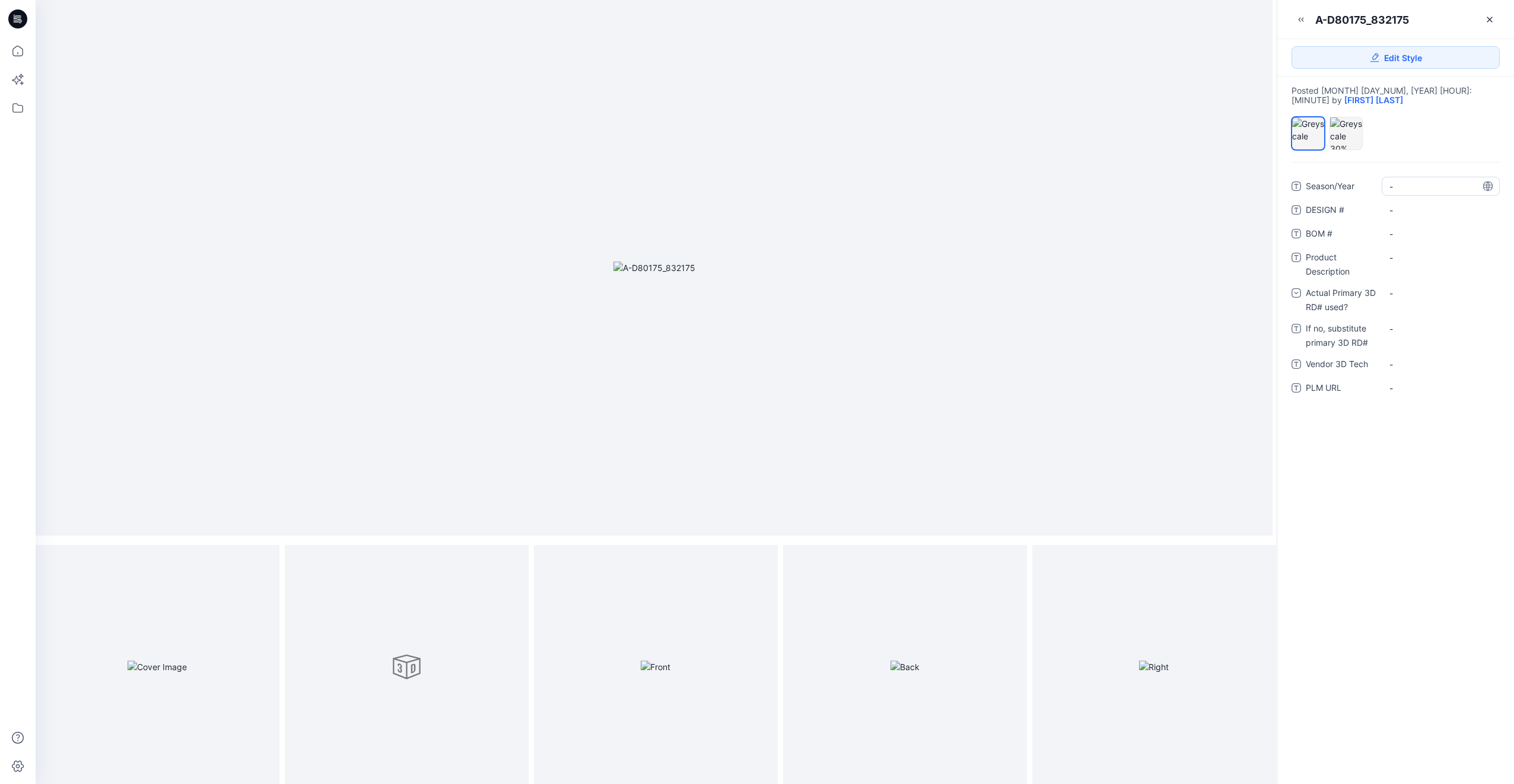click on "-" at bounding box center (1440, 186) 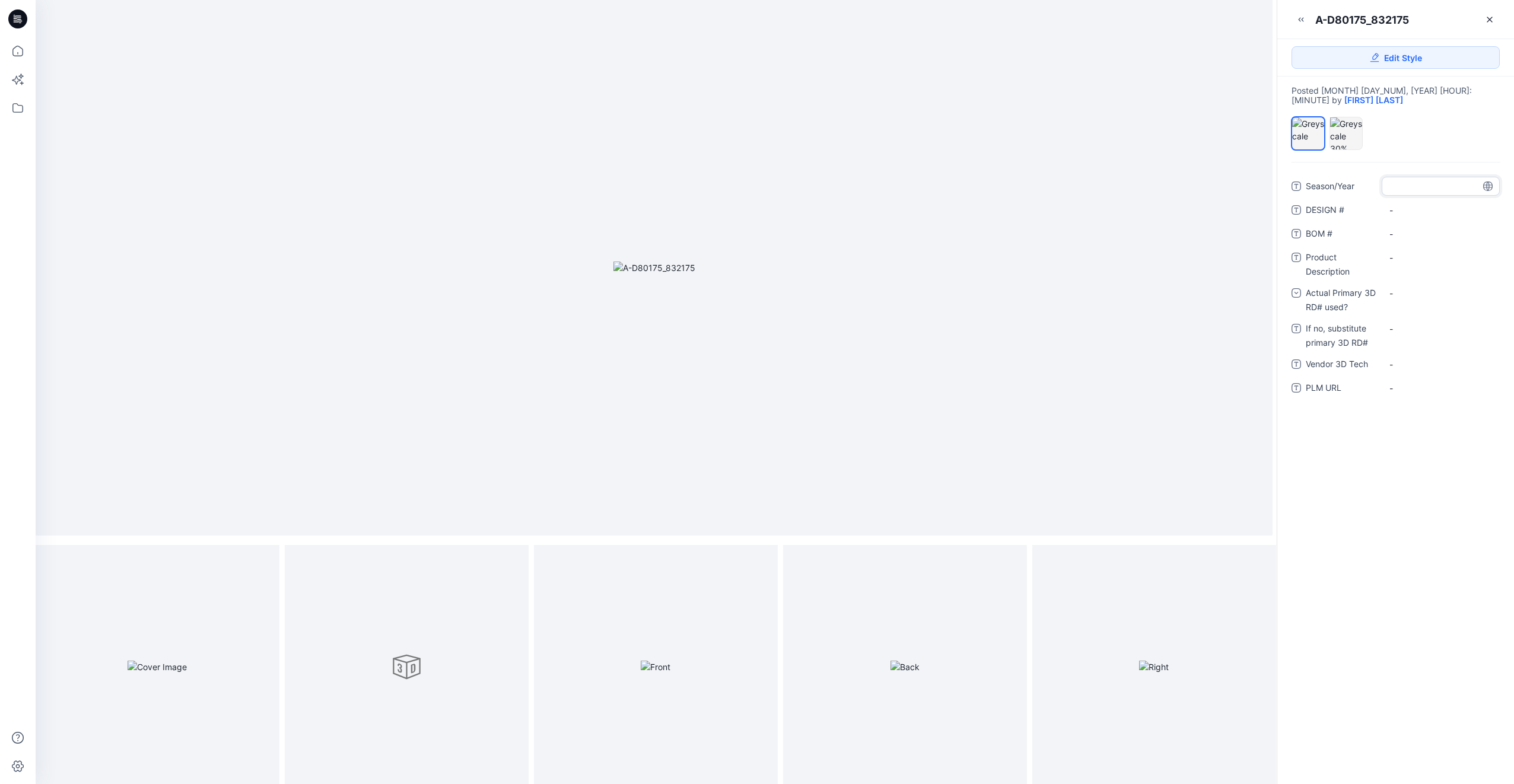 type on "*" 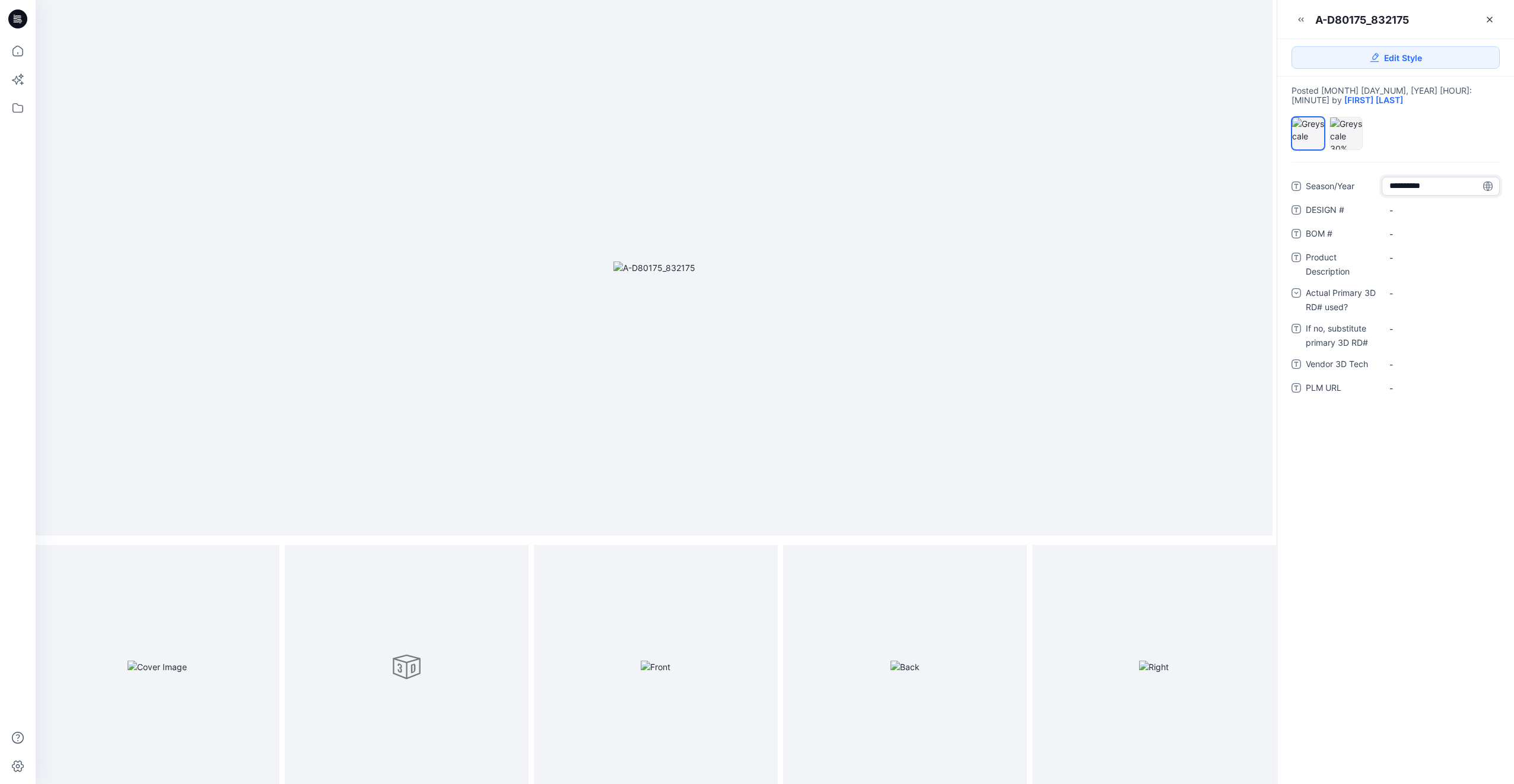 type on "**********" 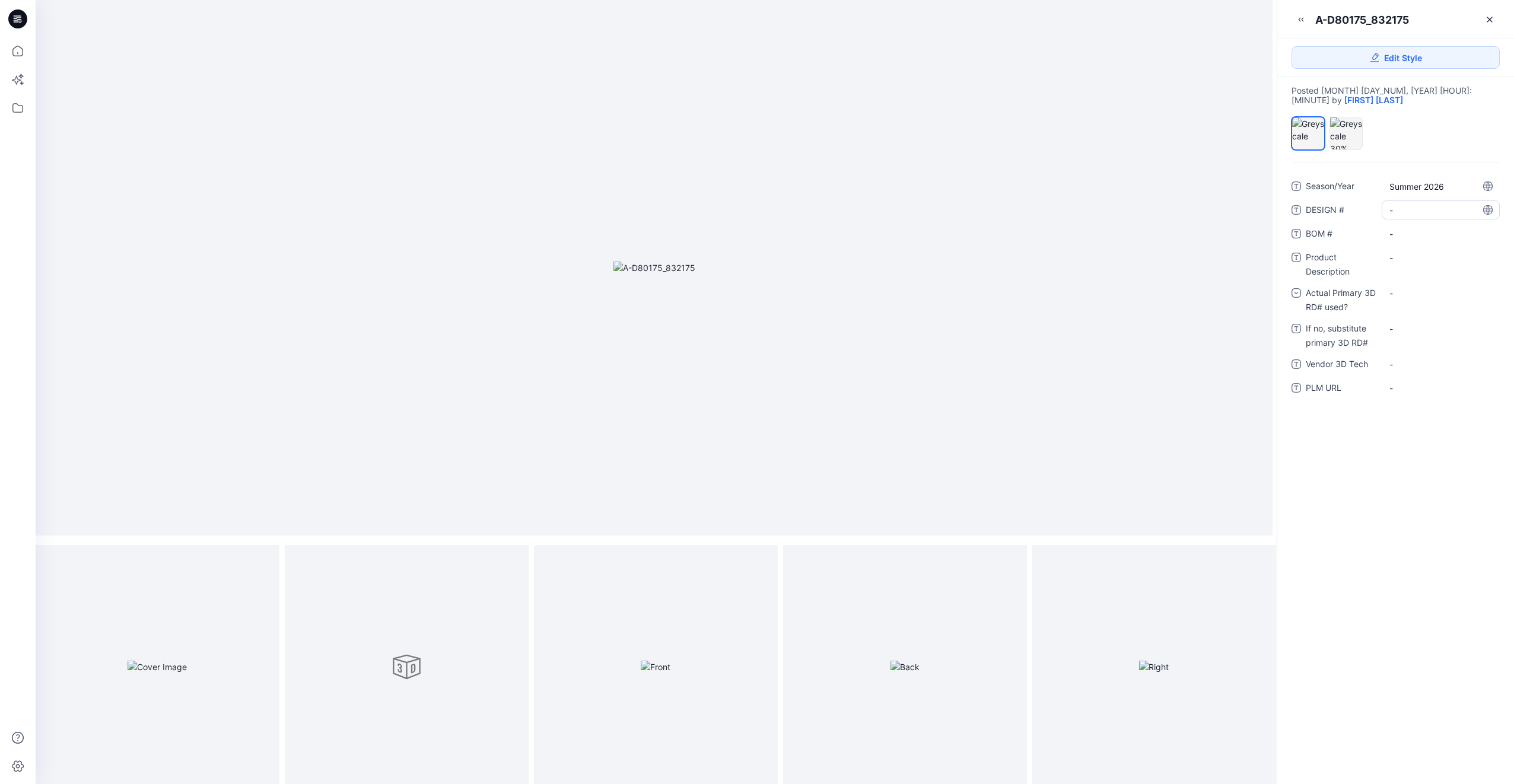 click on "-" at bounding box center (1440, 210) 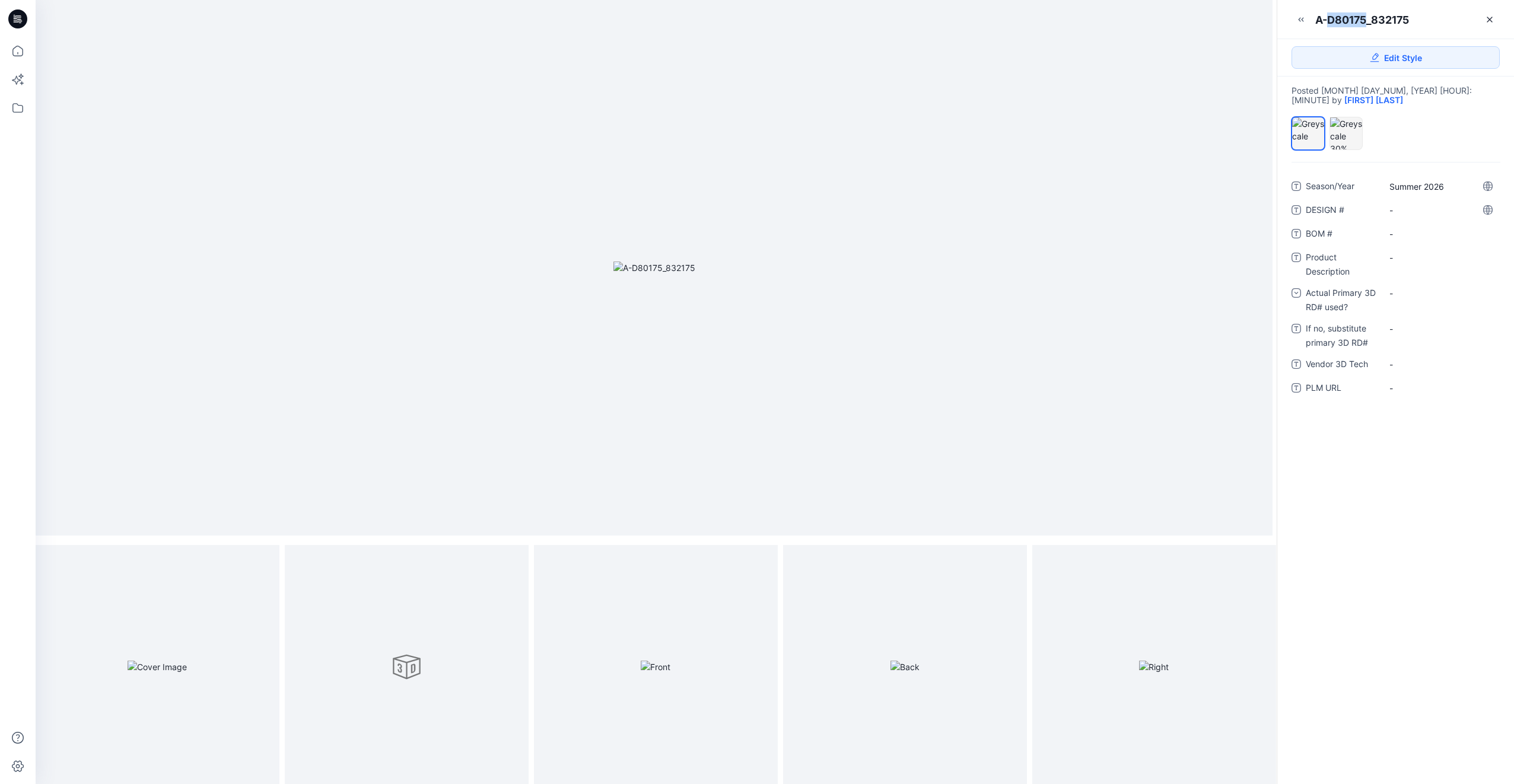 drag, startPoint x: 1366, startPoint y: 23, endPoint x: 1328, endPoint y: 22, distance: 38.013156 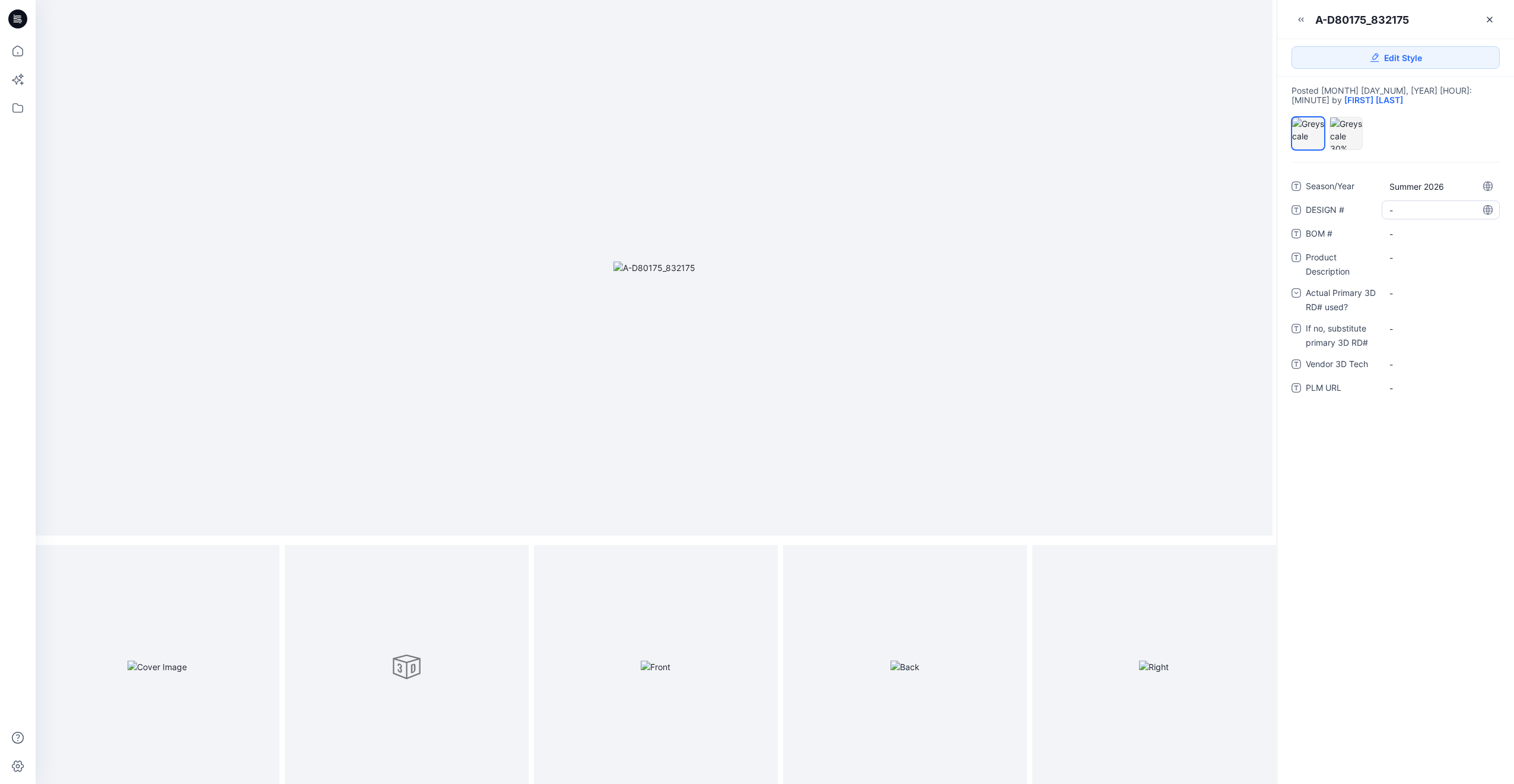 click on "-" at bounding box center [1440, 210] 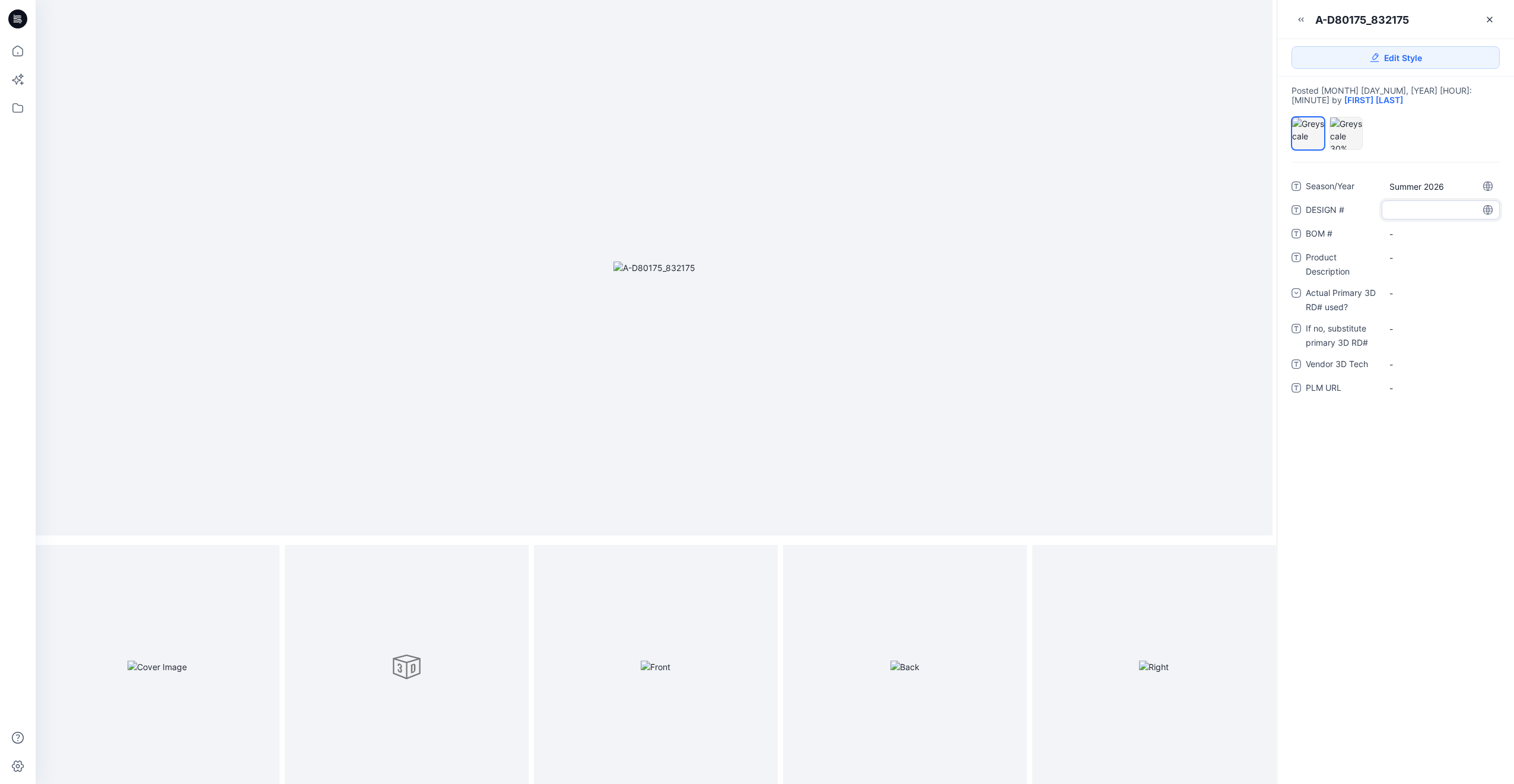 click at bounding box center [1440, 210] 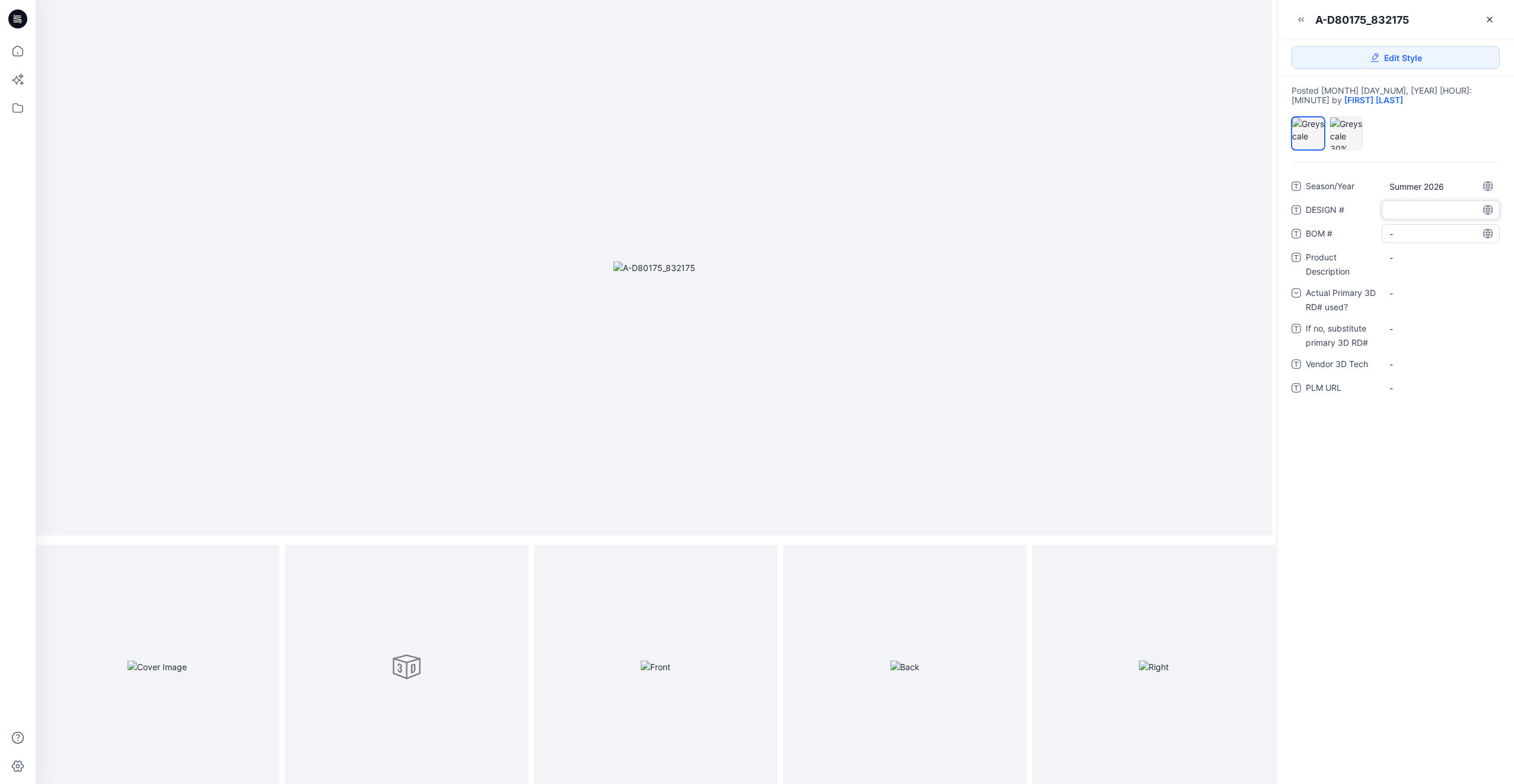 type on "******" 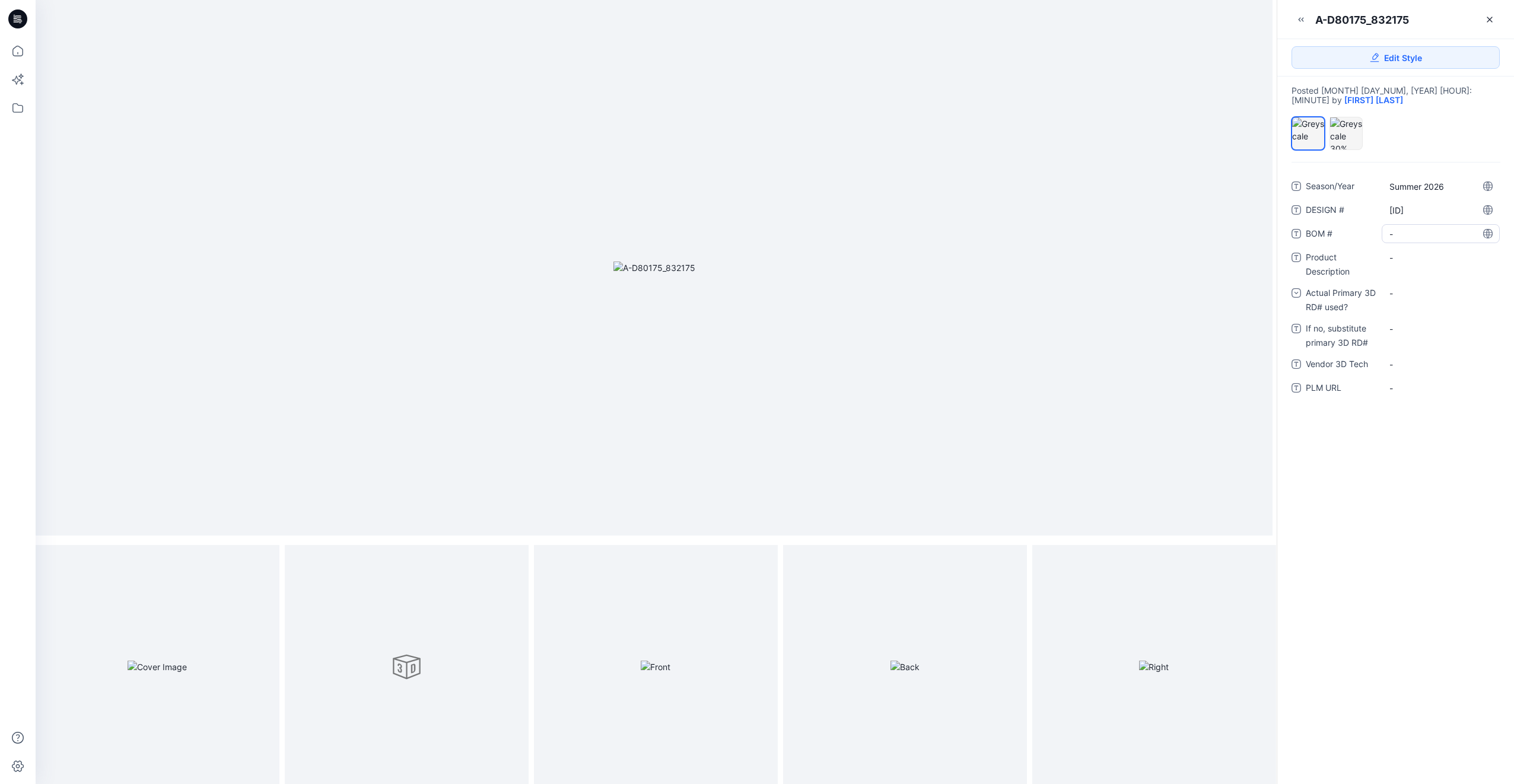 click on "-" at bounding box center [1440, 234] 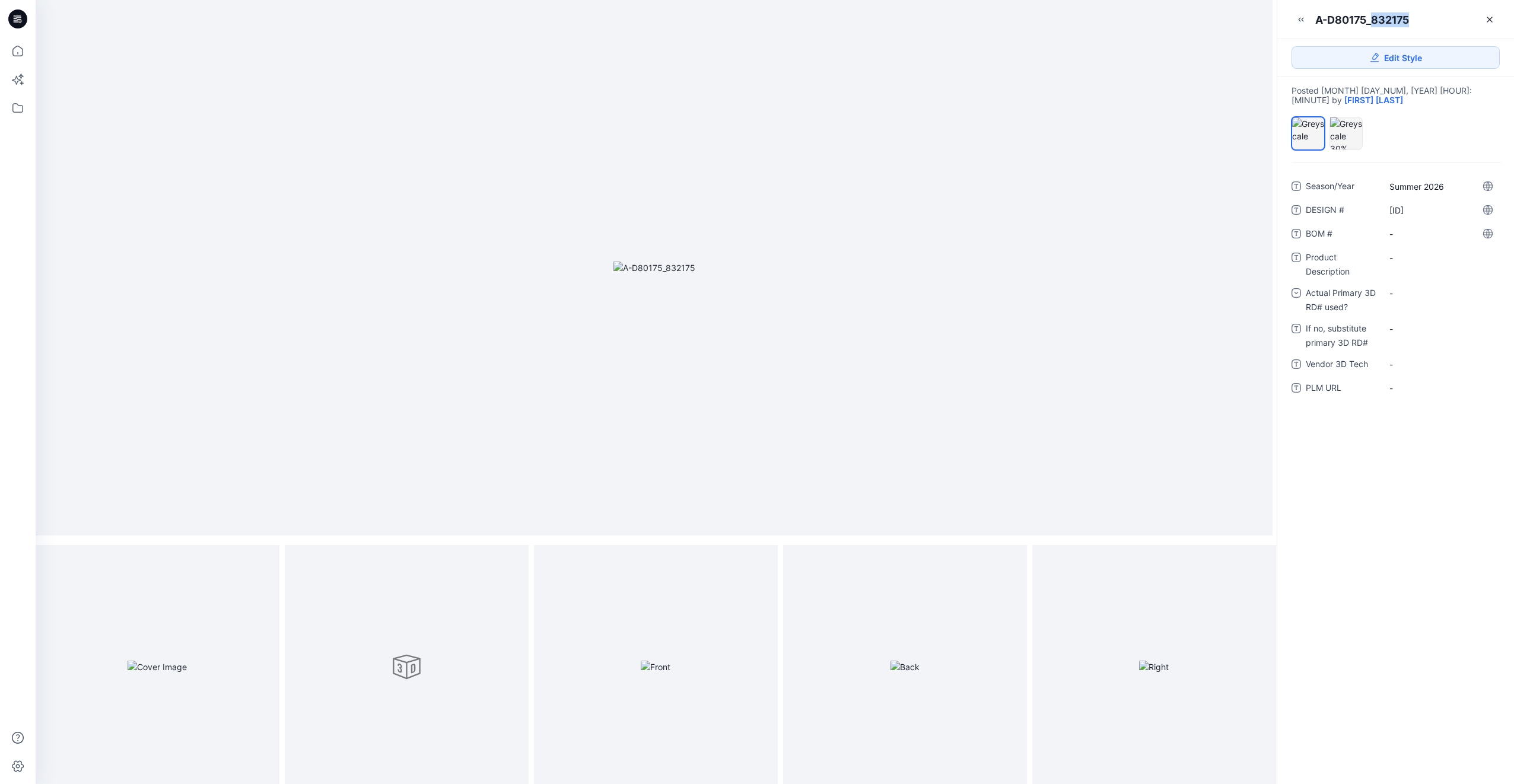 drag, startPoint x: 1374, startPoint y: 18, endPoint x: 1413, endPoint y: 21, distance: 39.1152 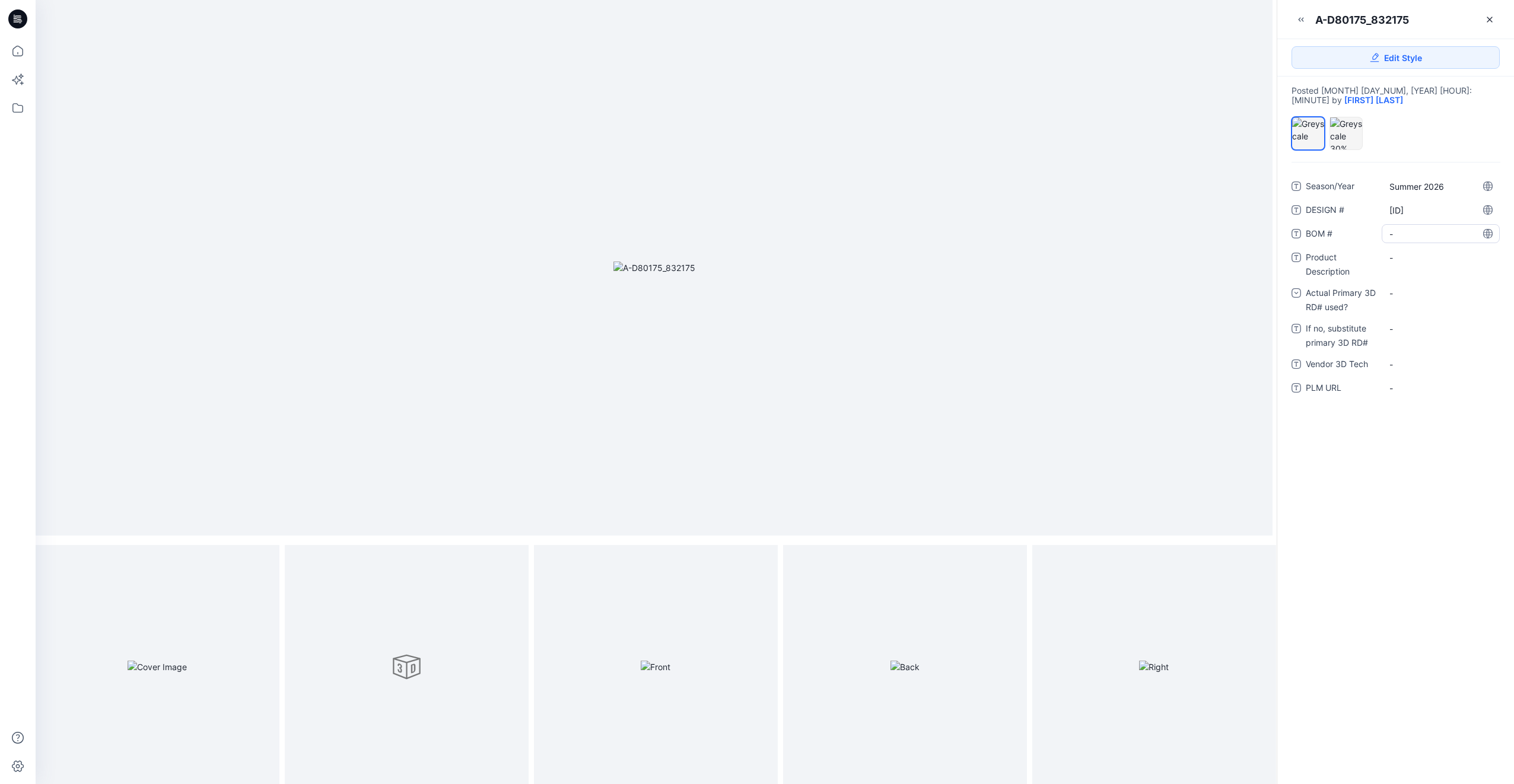 click on "-" at bounding box center (1440, 234) 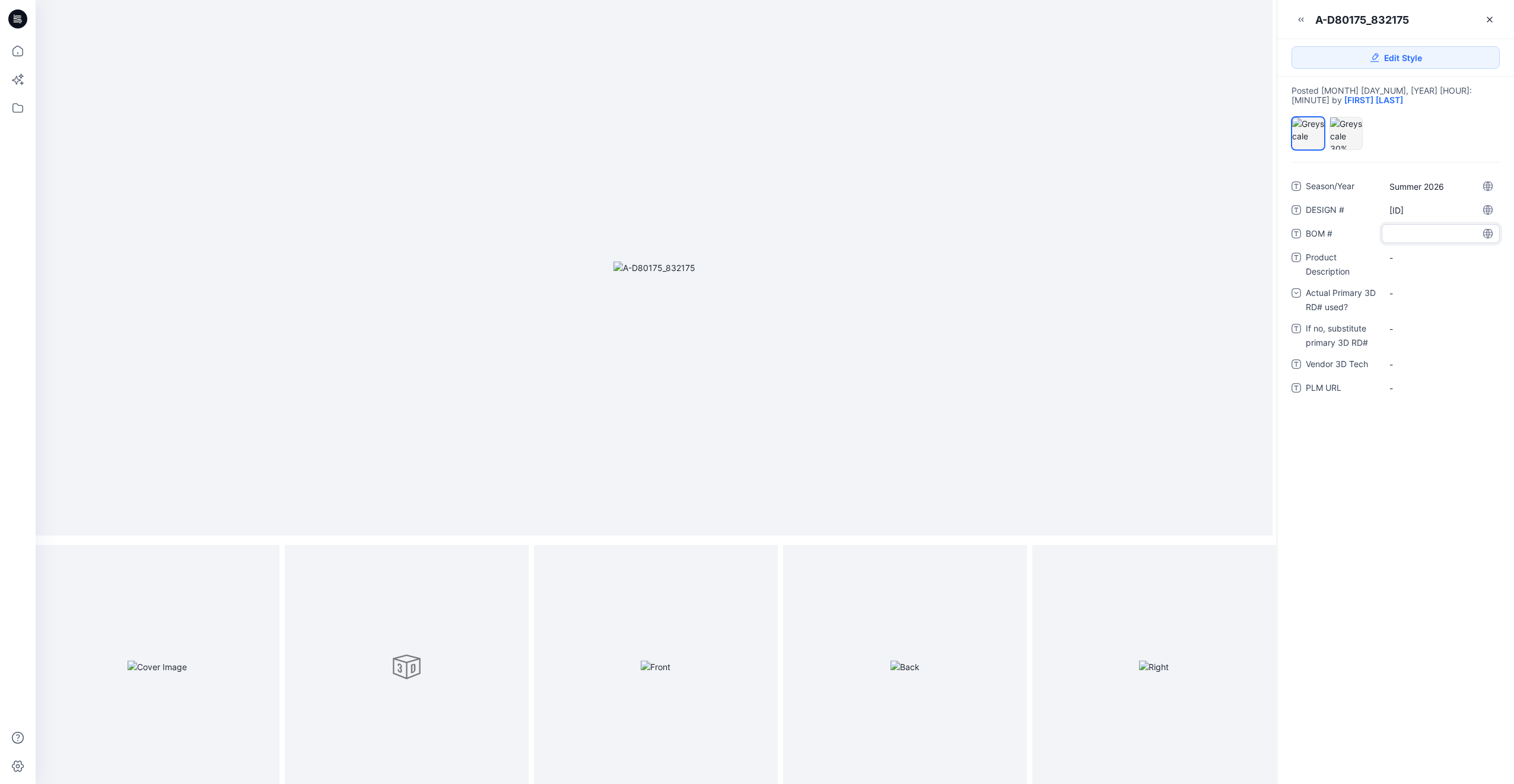 click at bounding box center (1440, 234) 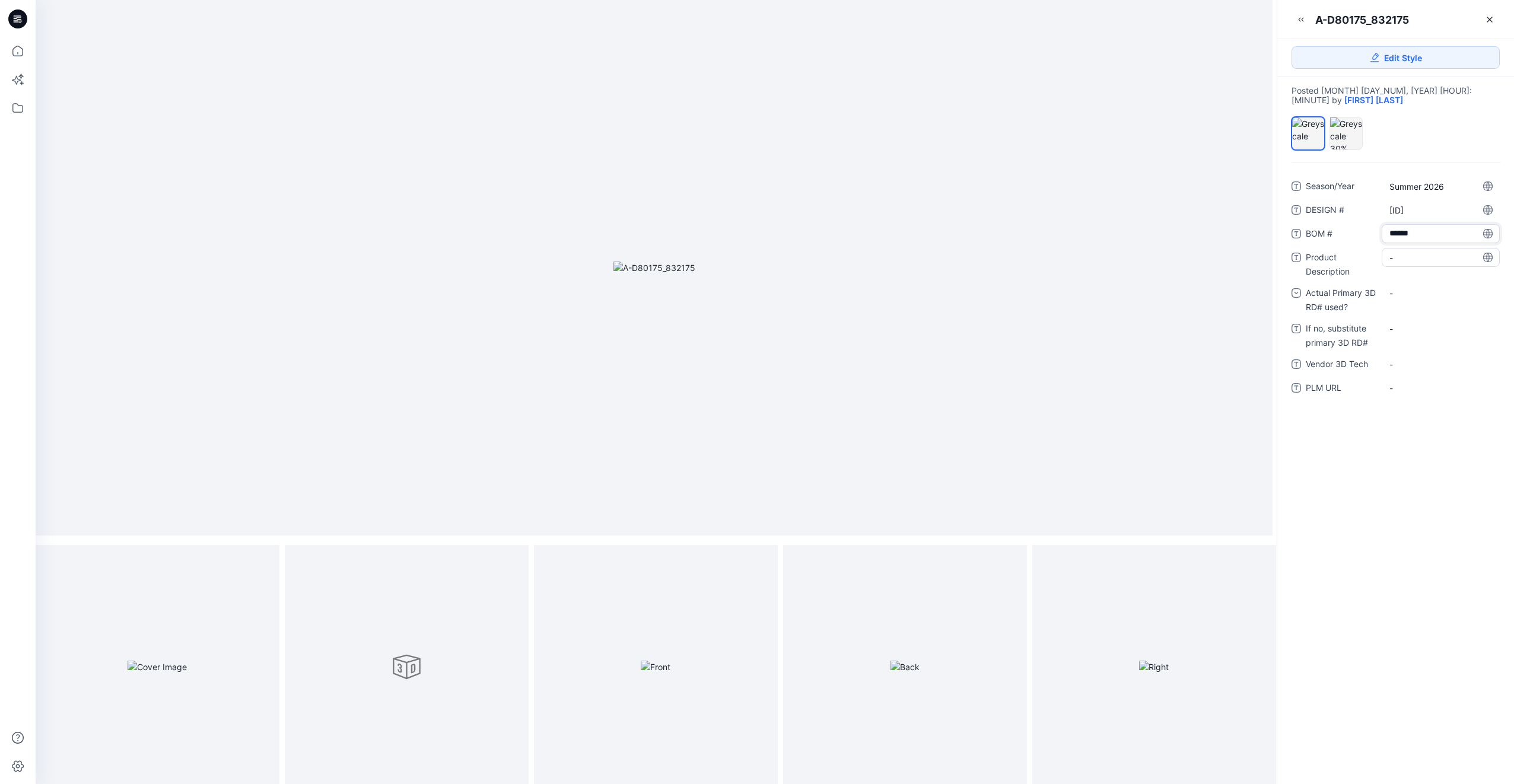 click on "-" at bounding box center [1440, 257] 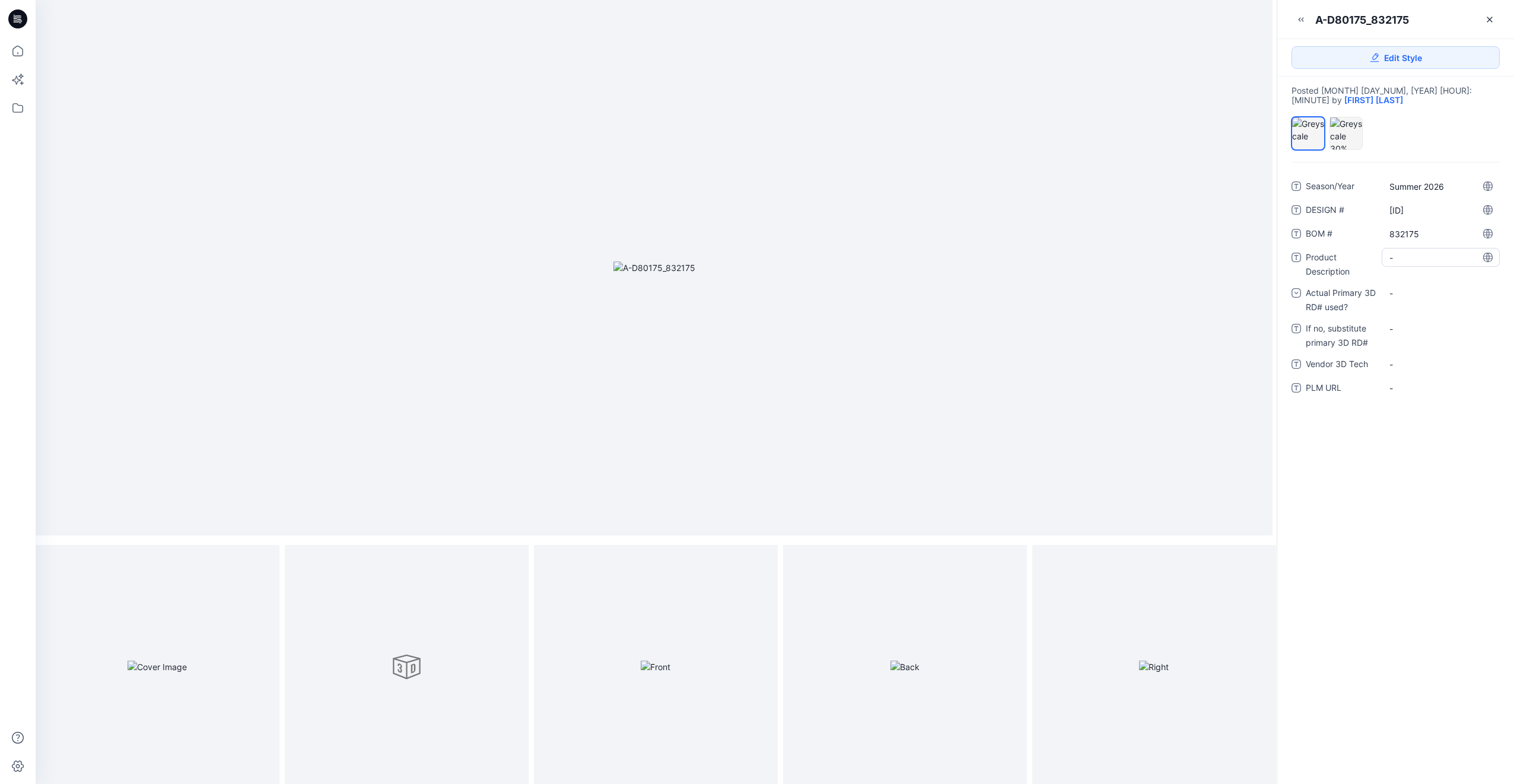 click on "-" at bounding box center (1440, 257) 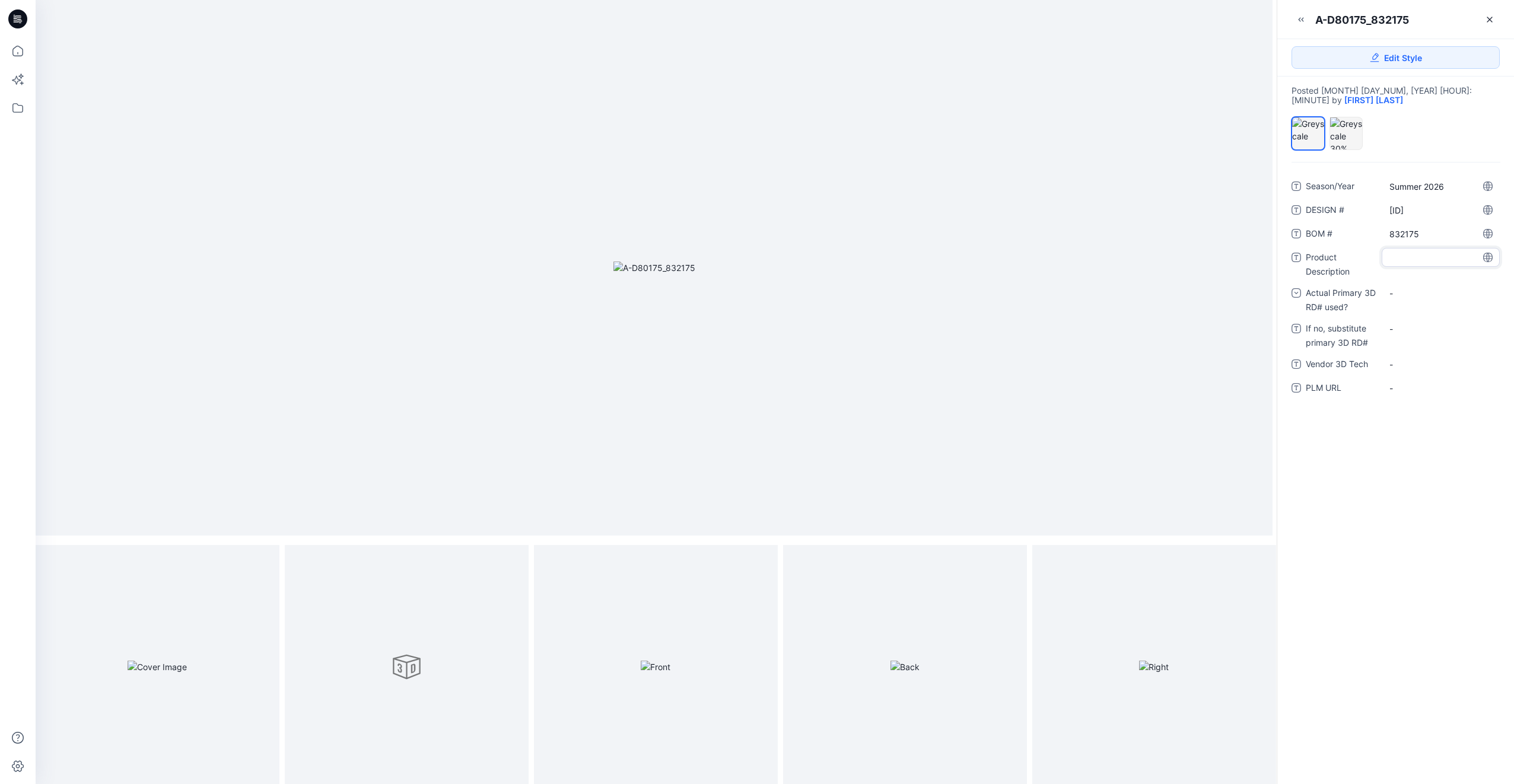 click at bounding box center [1440, 257] 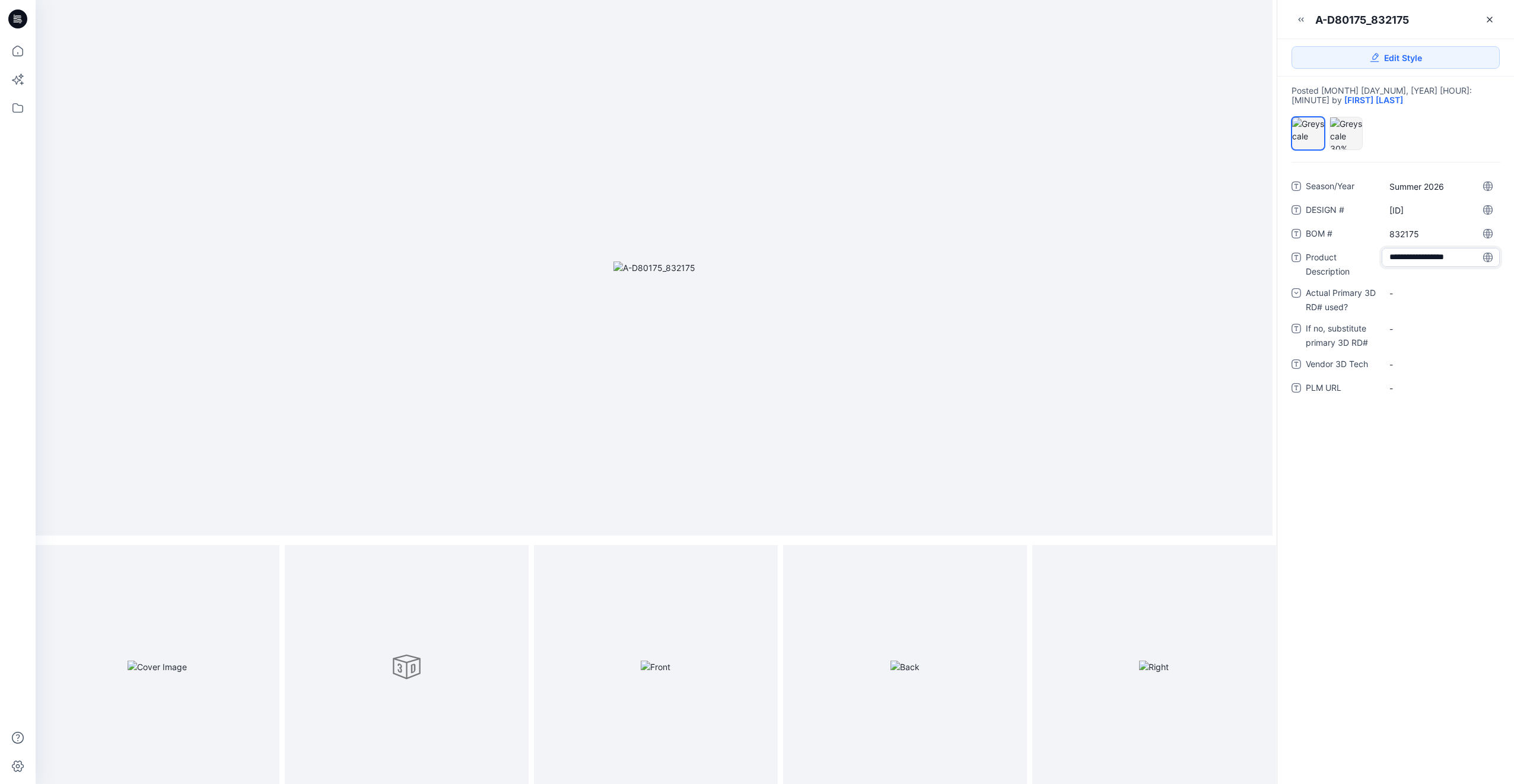 scroll, scrollTop: 8, scrollLeft: 0, axis: vertical 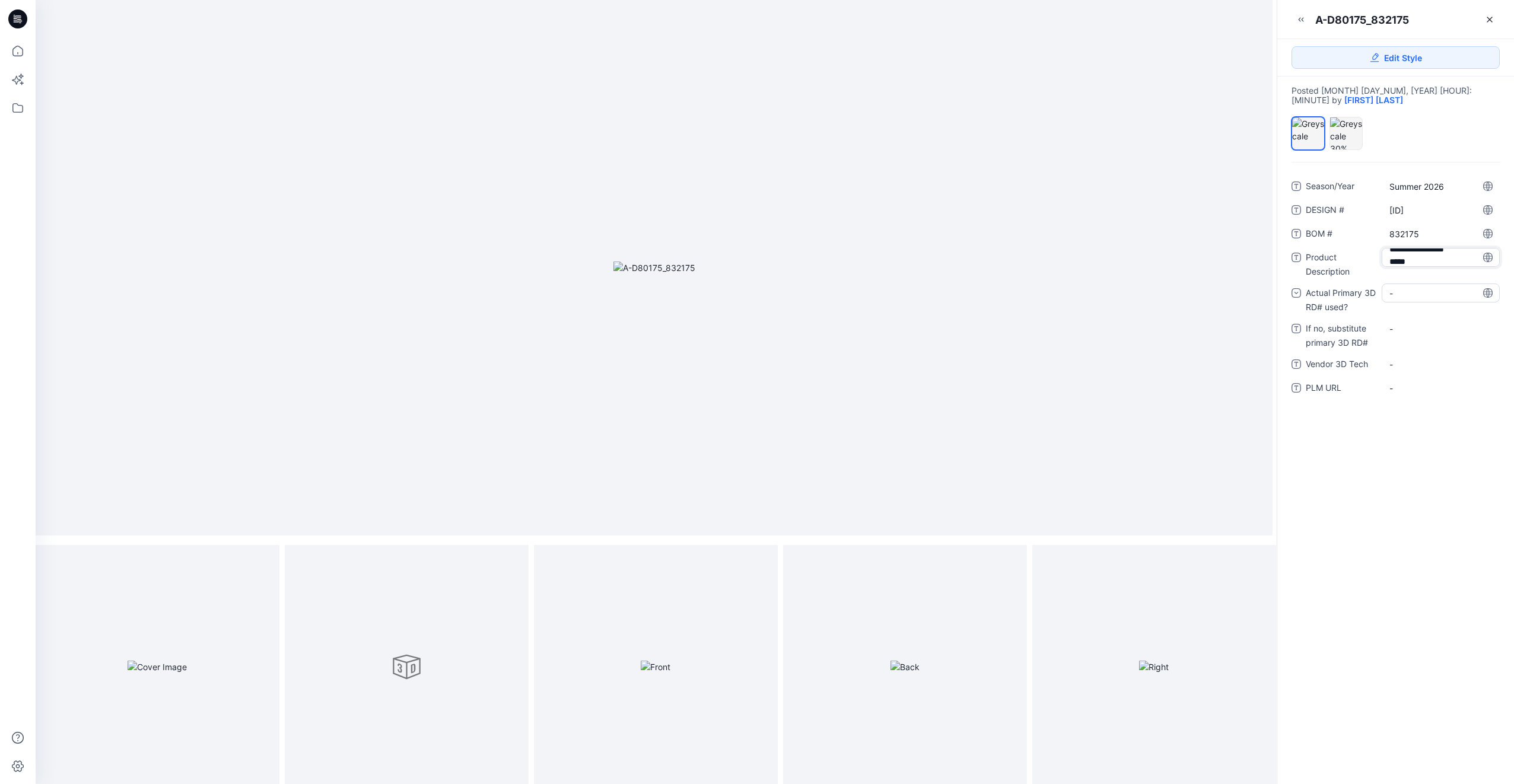 click on "-" at bounding box center (1440, 293) 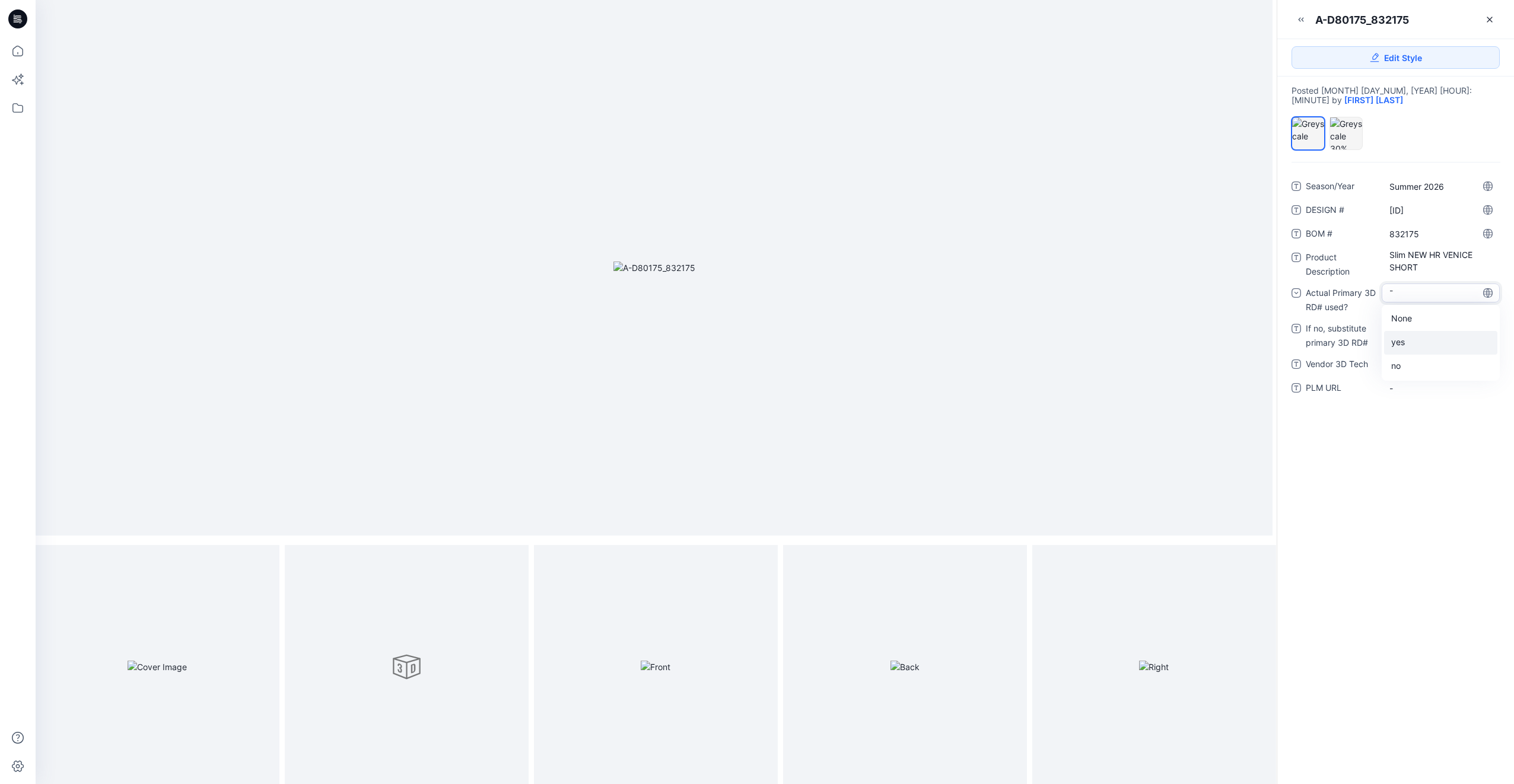 click on "yes" at bounding box center [1440, 343] 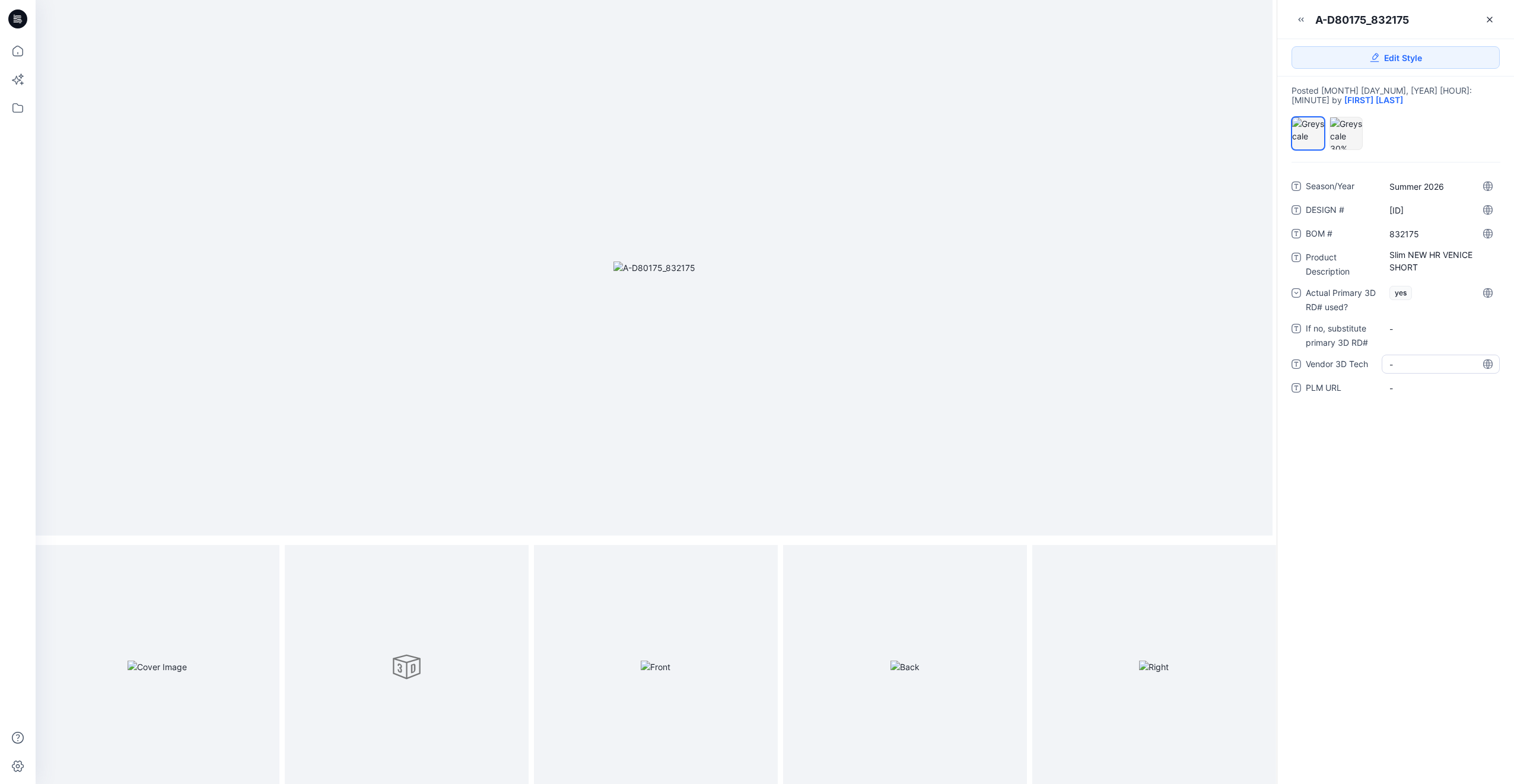 click on "-" at bounding box center [1440, 364] 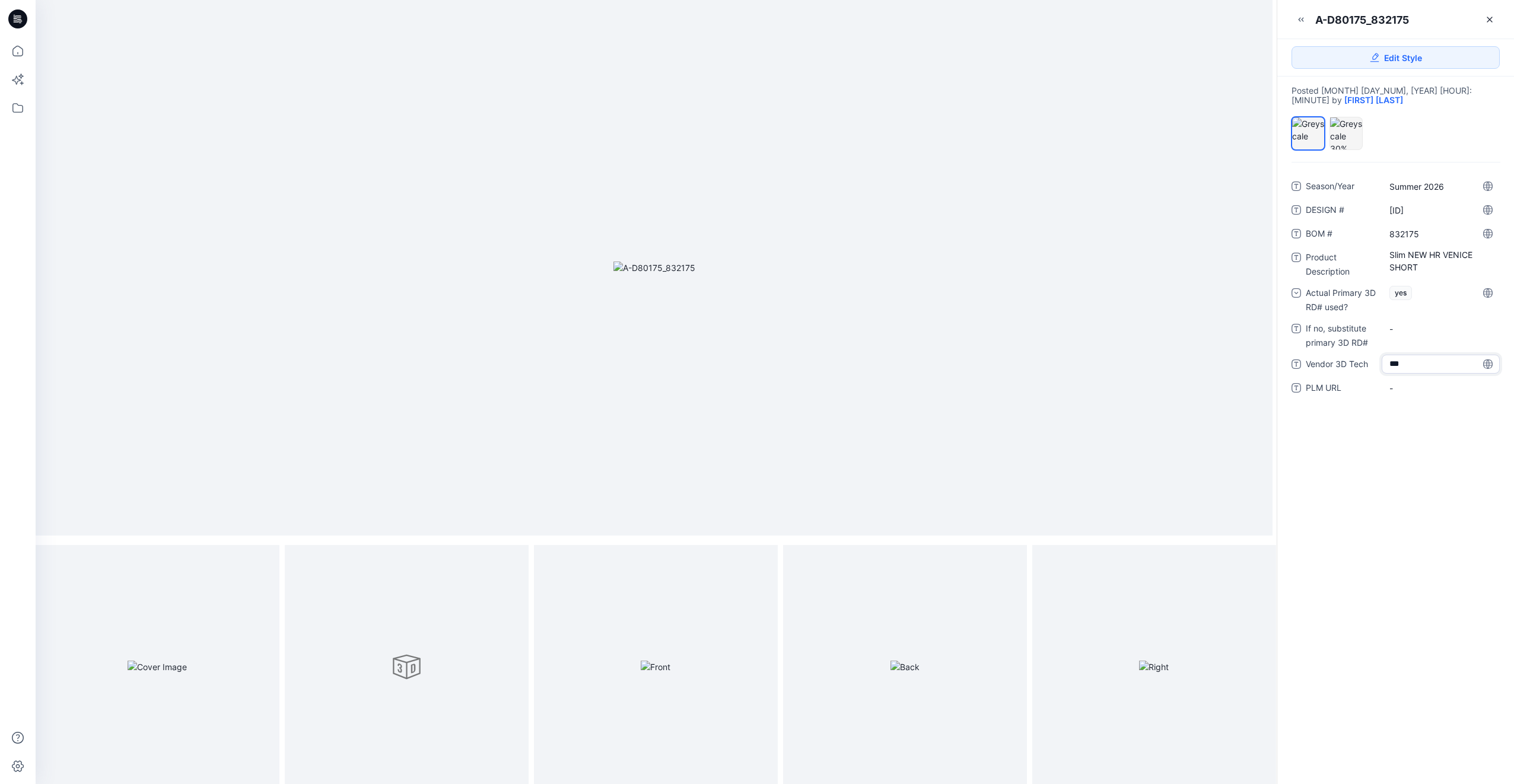 type on "****" 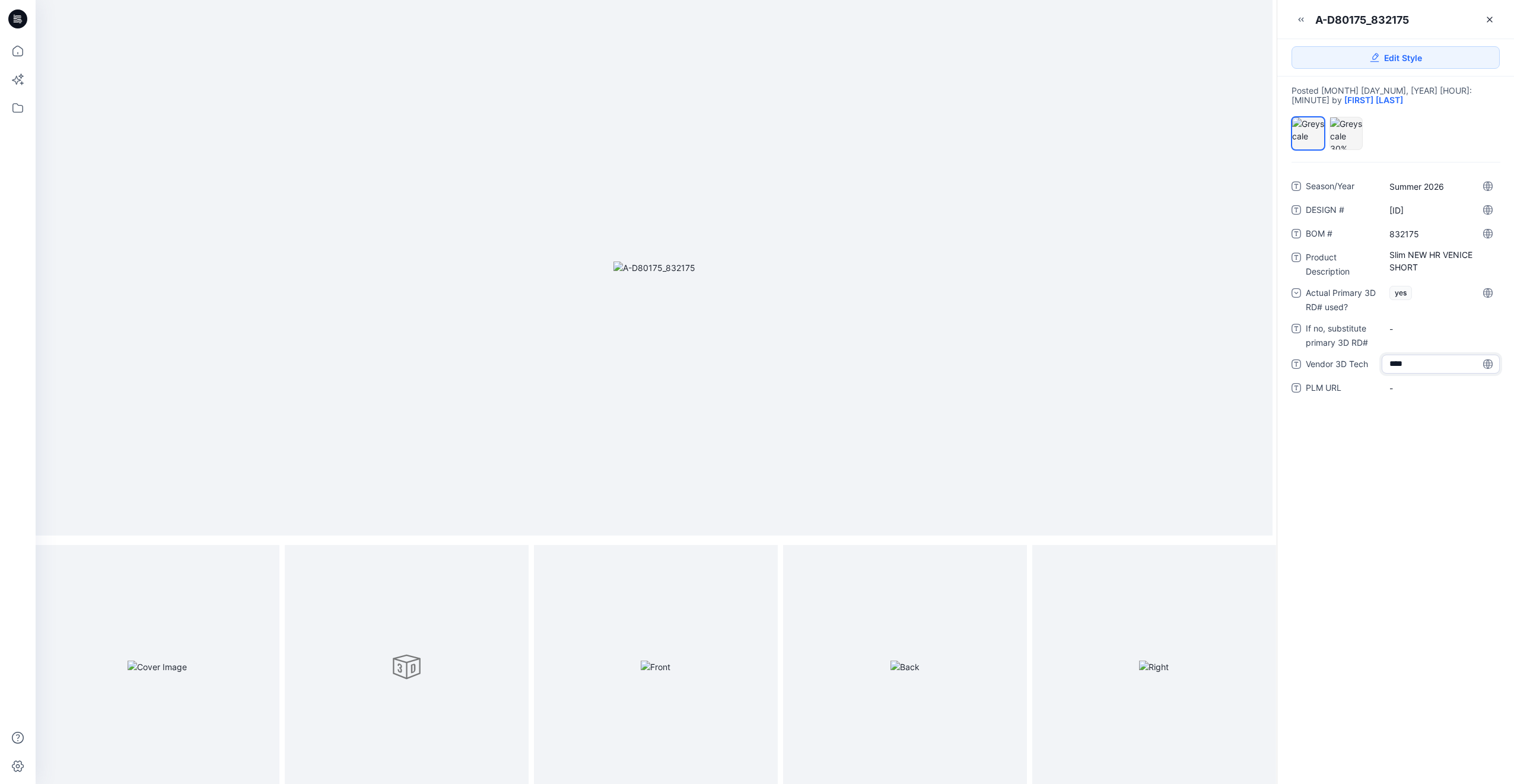 click on "Season/Year Summer 2026 DESIGN # D80175 BOM # 832175 Product Description Slim NEW HR VENICE SHORT Actual Primary 3D RD# used? yes If no, substitute primary 3D RD# - Vendor 3D Tech **** PLM URL -" at bounding box center (1395, 473) 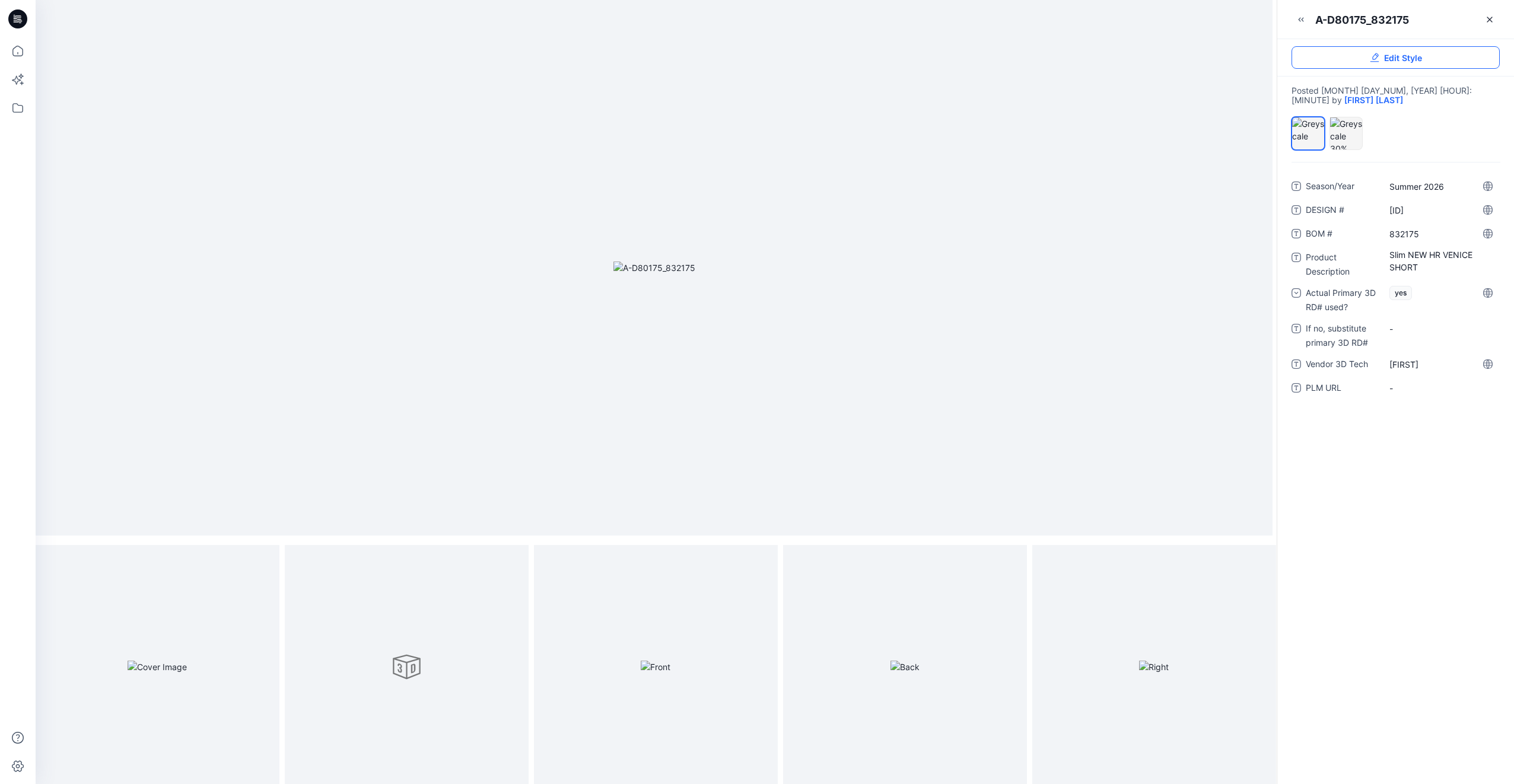 click on "Edit Style" at bounding box center (1403, 58) 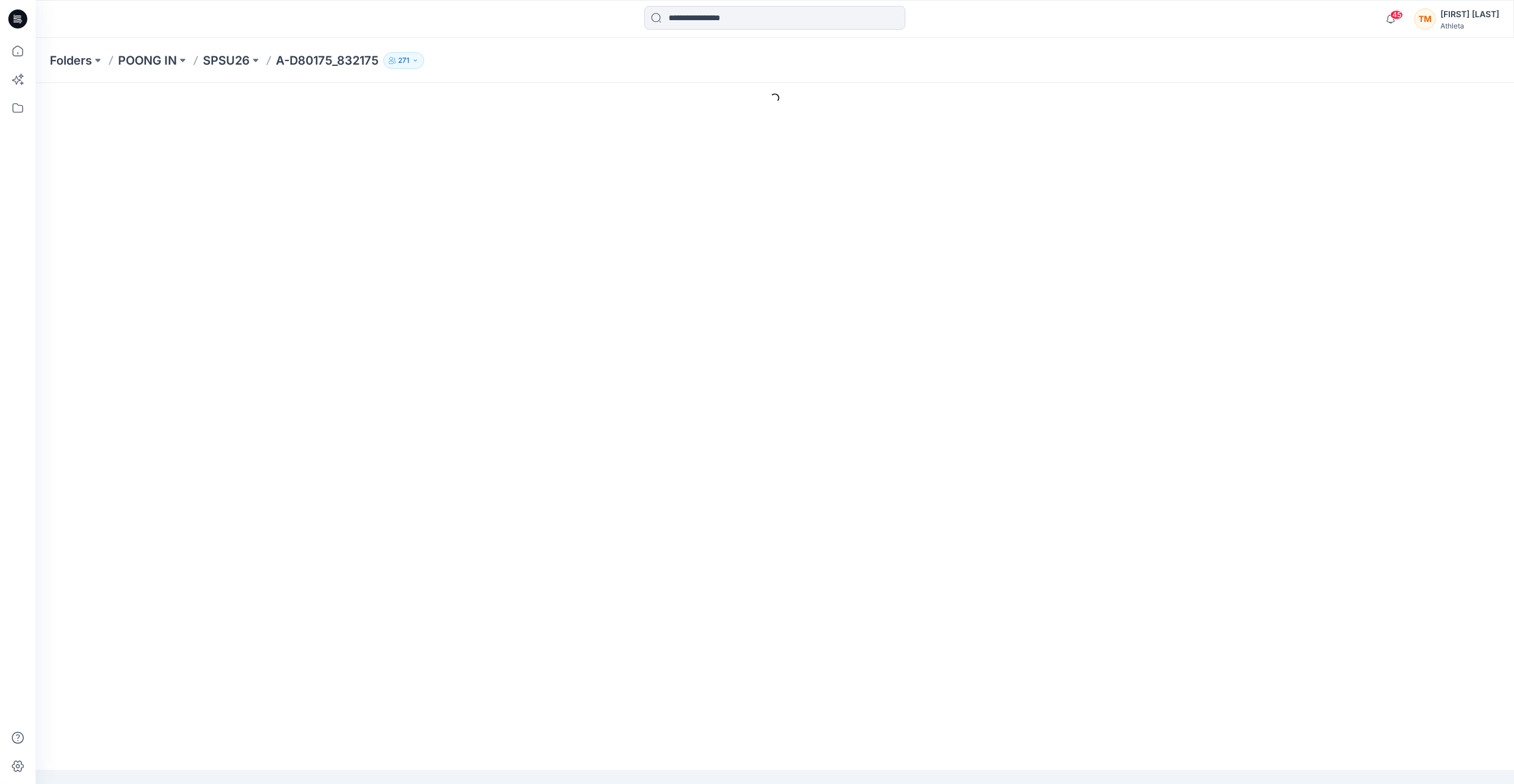 scroll, scrollTop: 0, scrollLeft: 0, axis: both 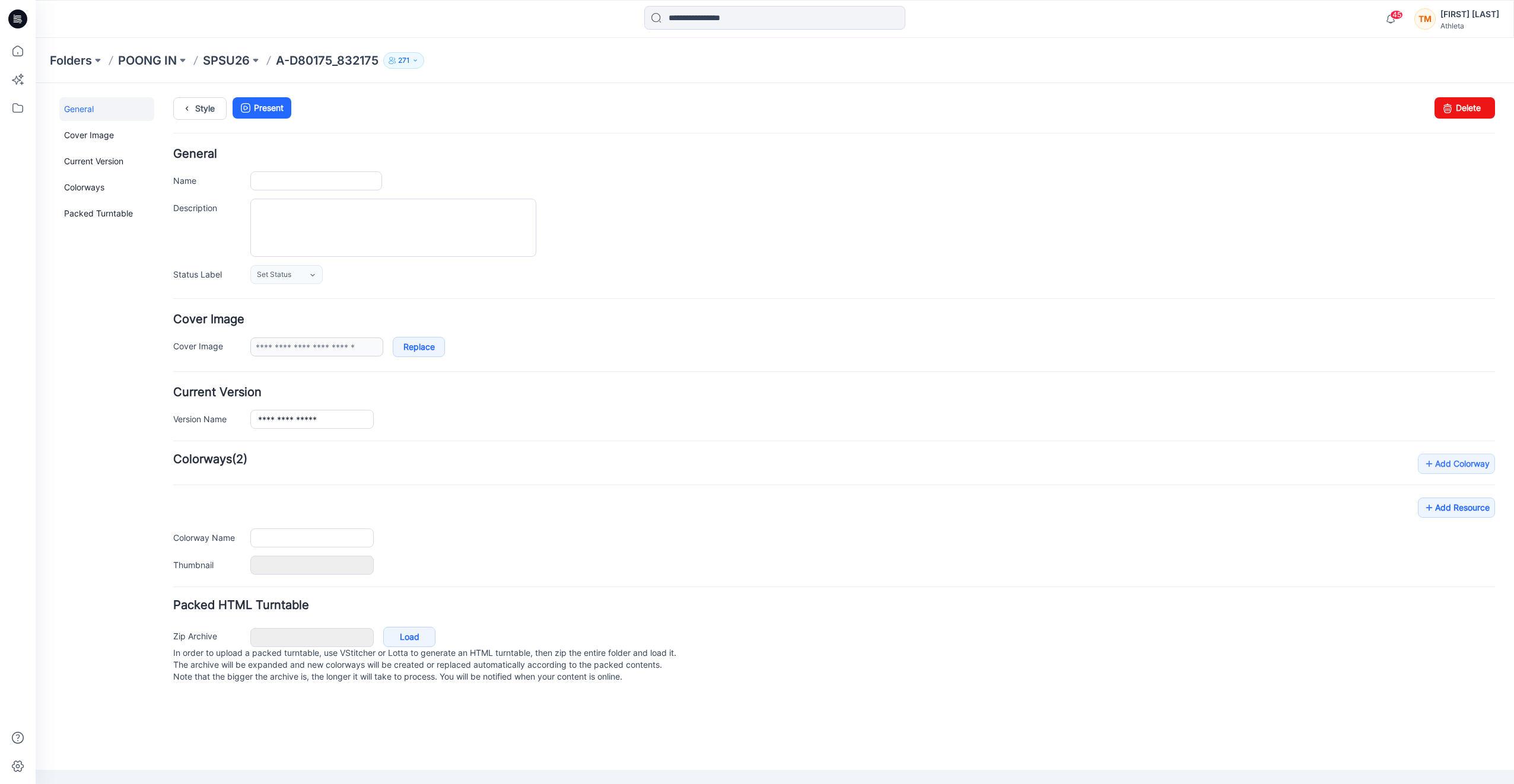 type on "**********" 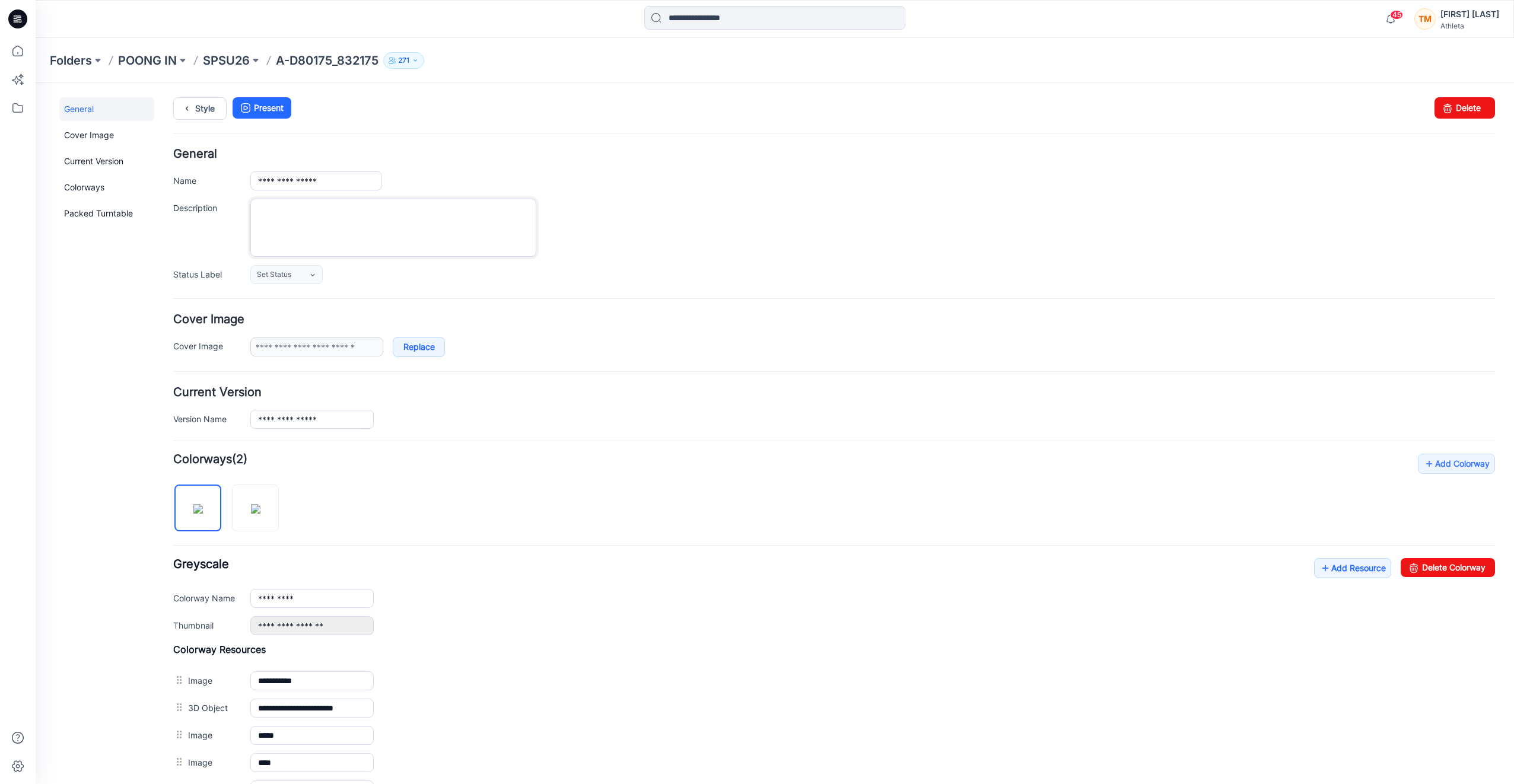 click on "Description" at bounding box center (393, 228) 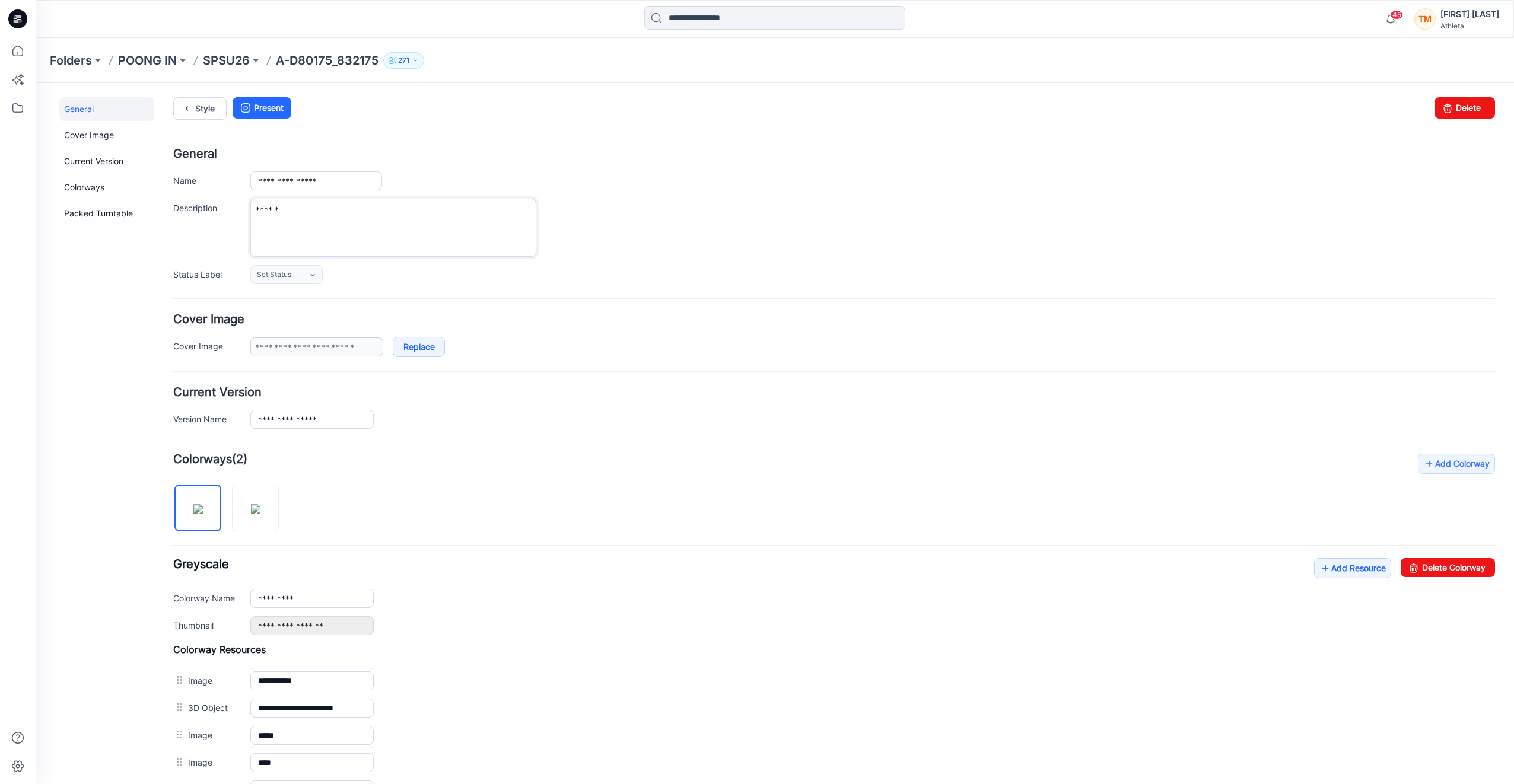 paste on "**********" 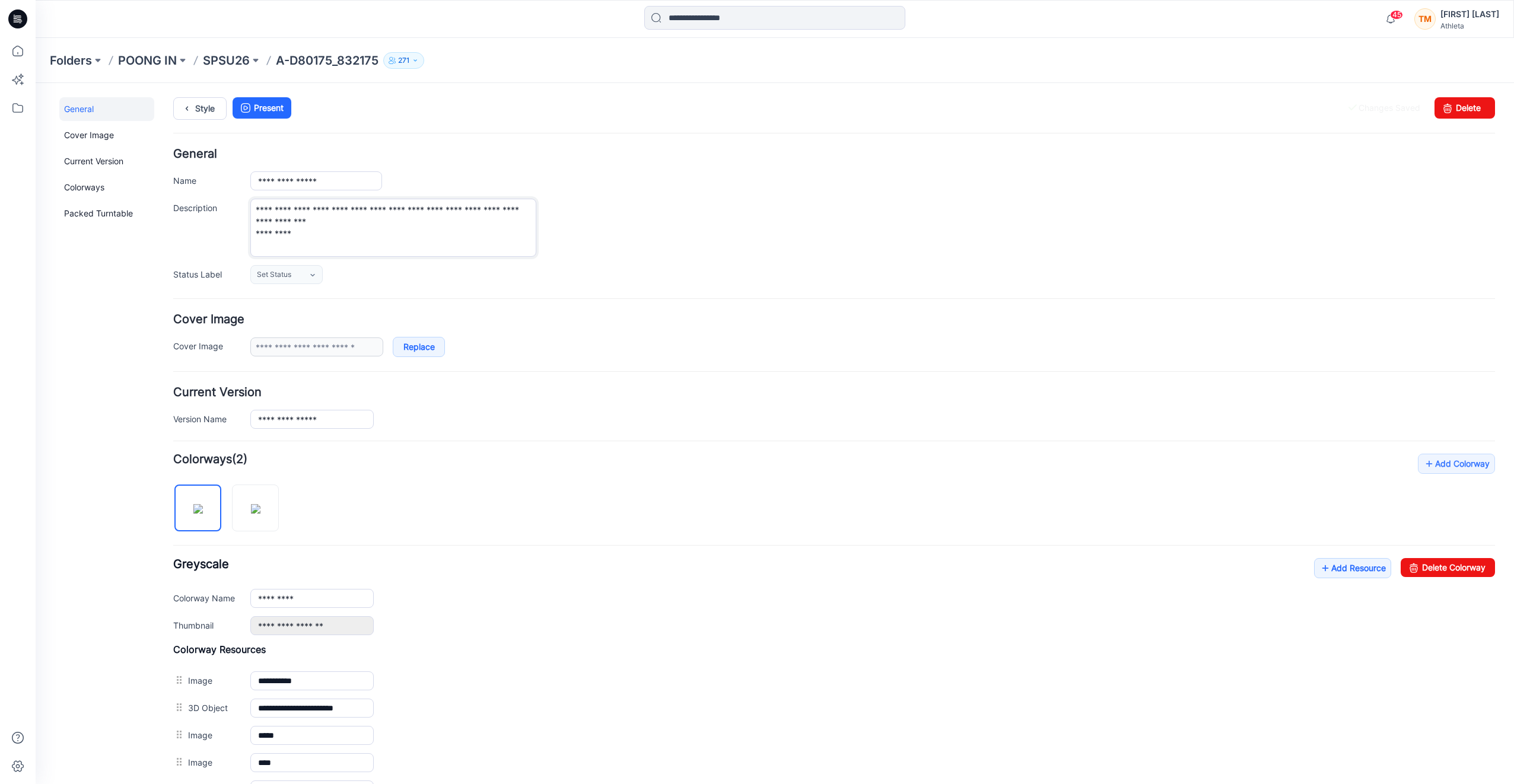 click on "**********" at bounding box center (393, 228) 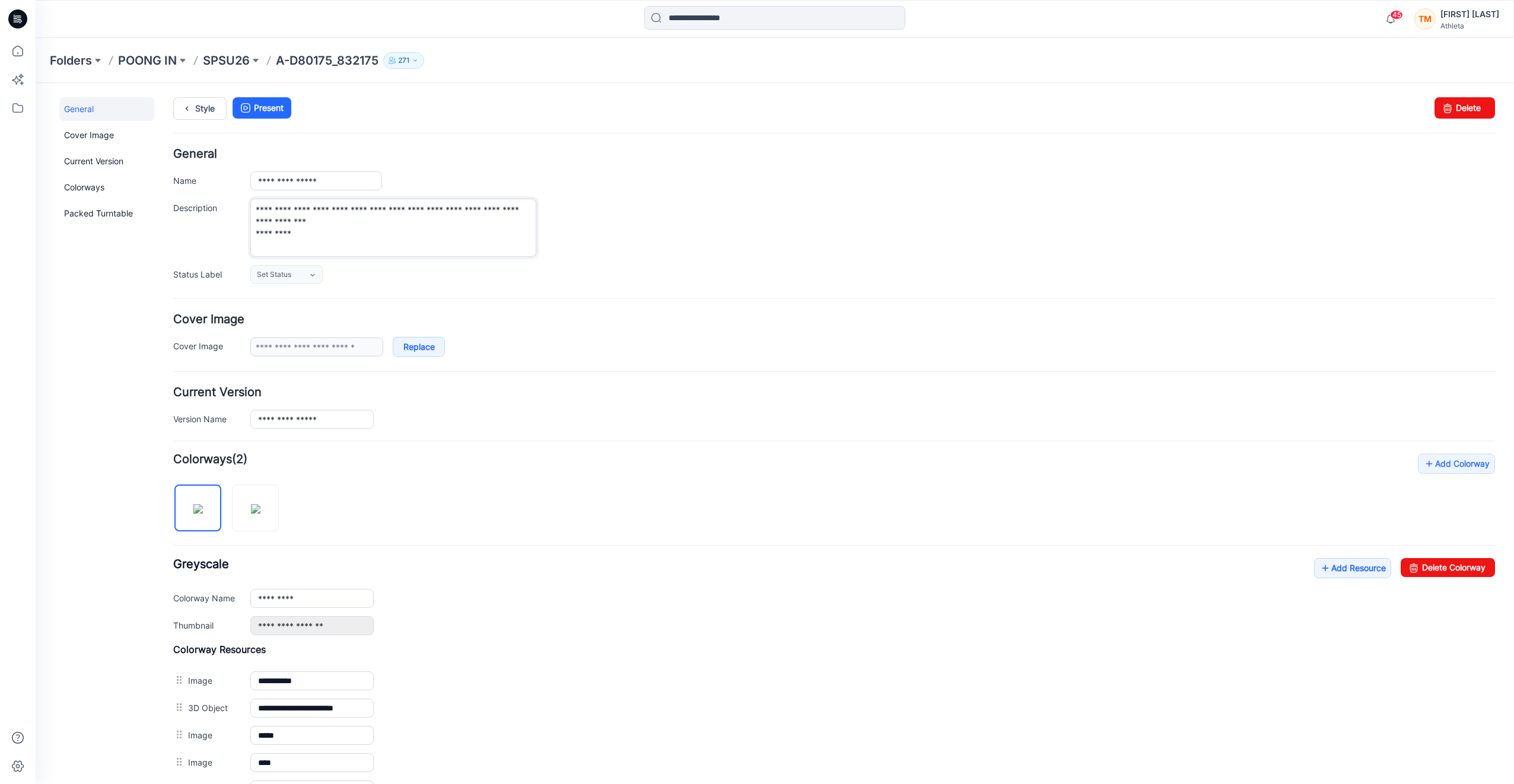 paste on "**********" 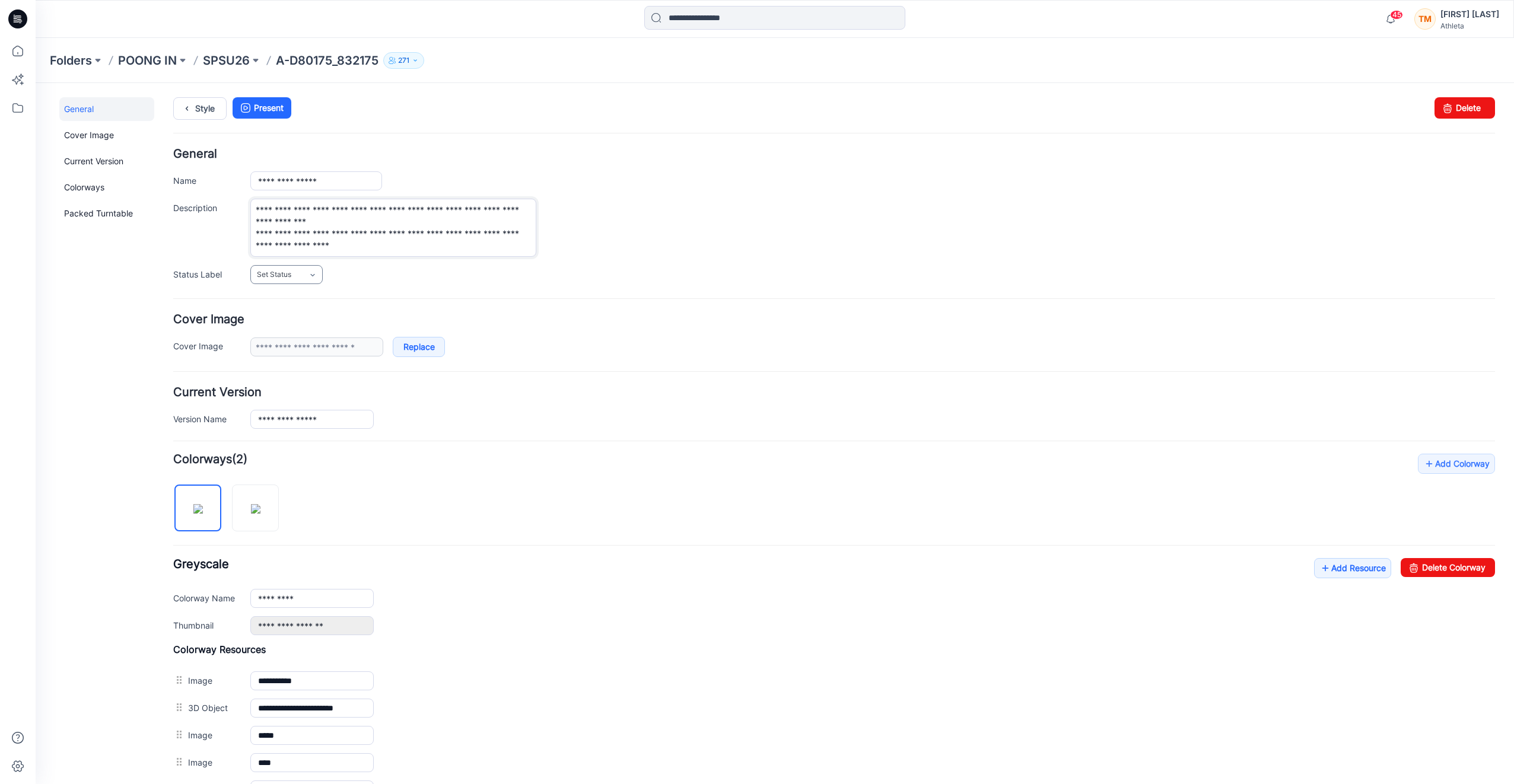 type on "**********" 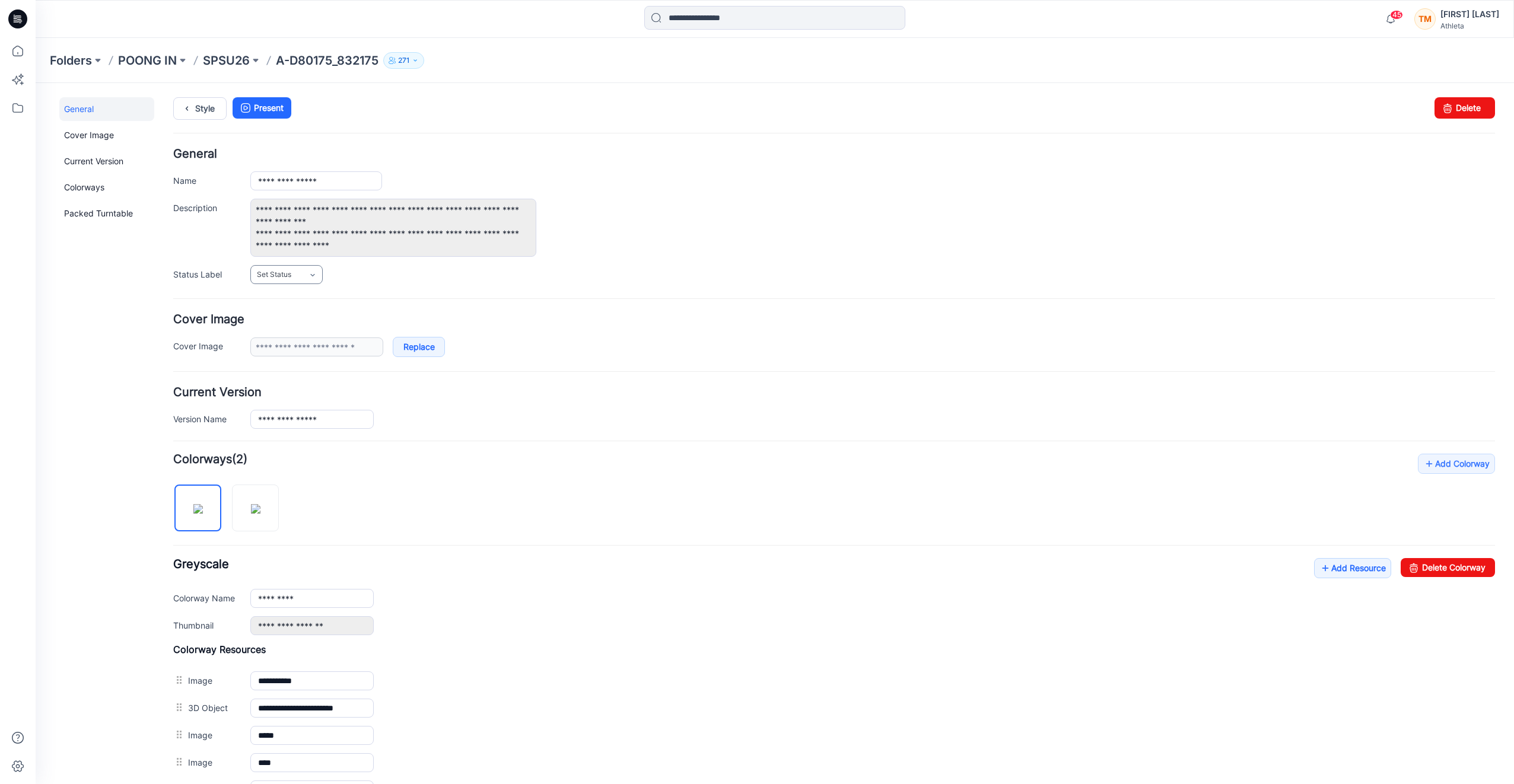 click on "Set Status" at bounding box center (287, 275) 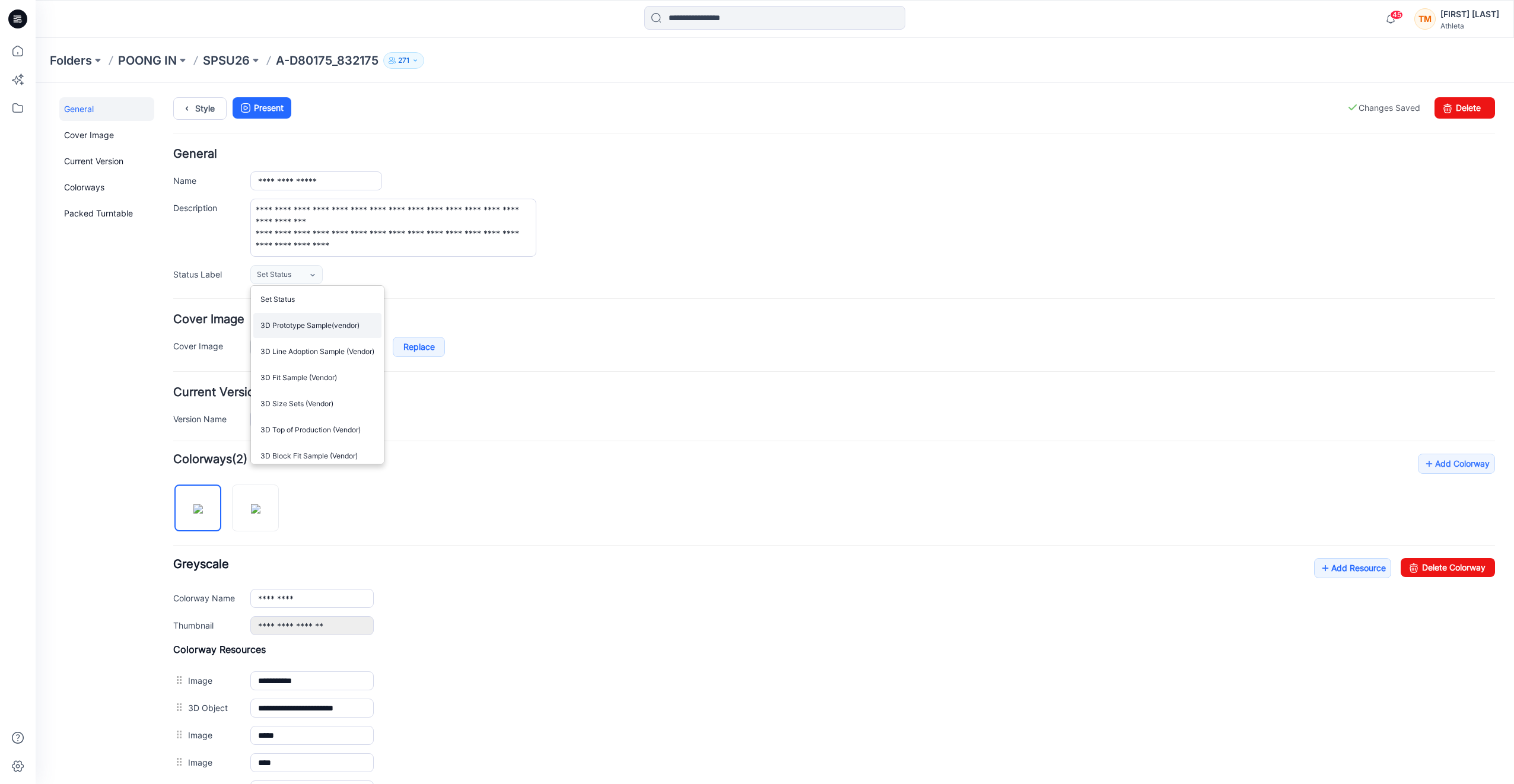 click on "3D Prototype Sample(vendor)" at bounding box center (317, 326) 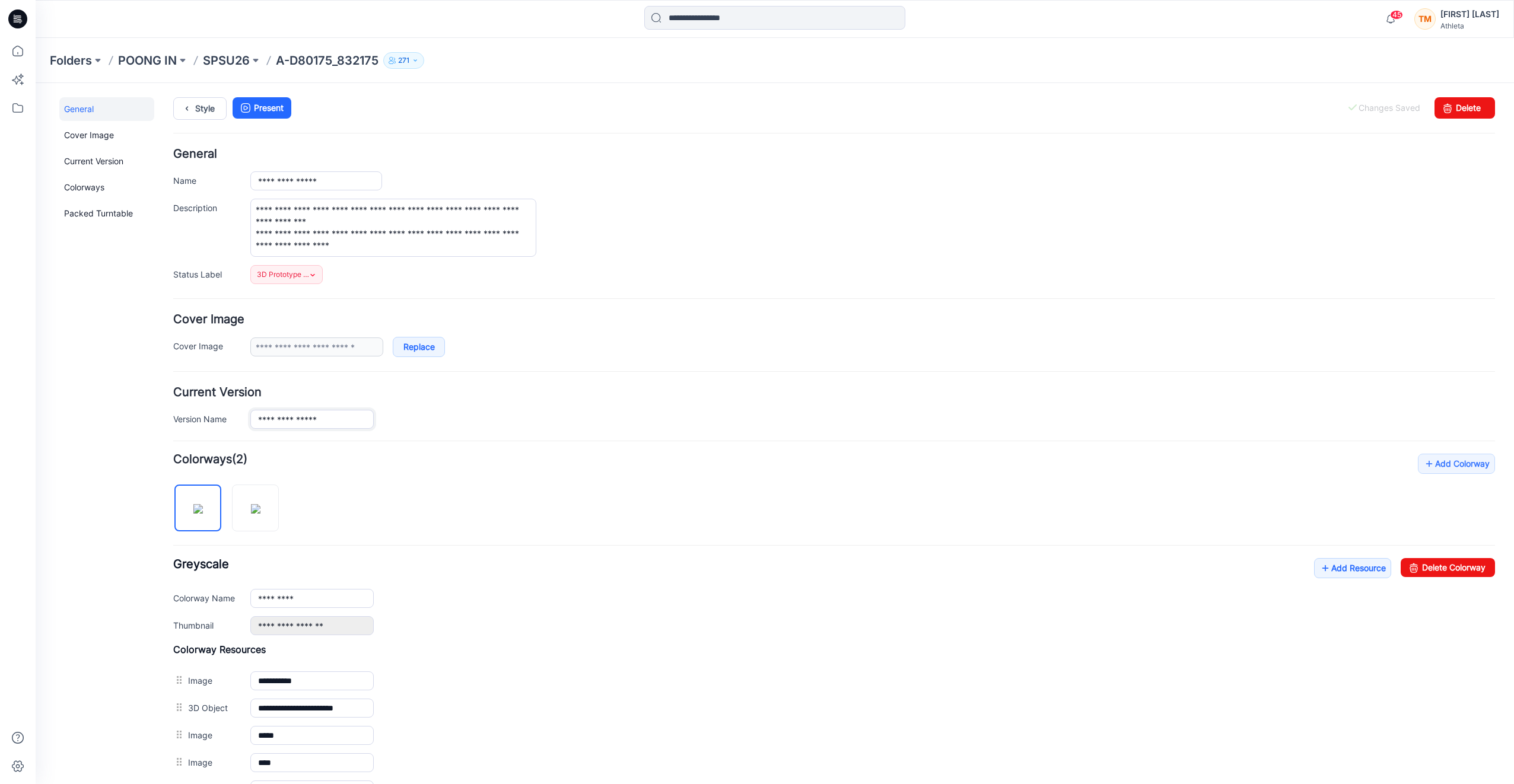 drag, startPoint x: 335, startPoint y: 413, endPoint x: 240, endPoint y: 415, distance: 95.02105 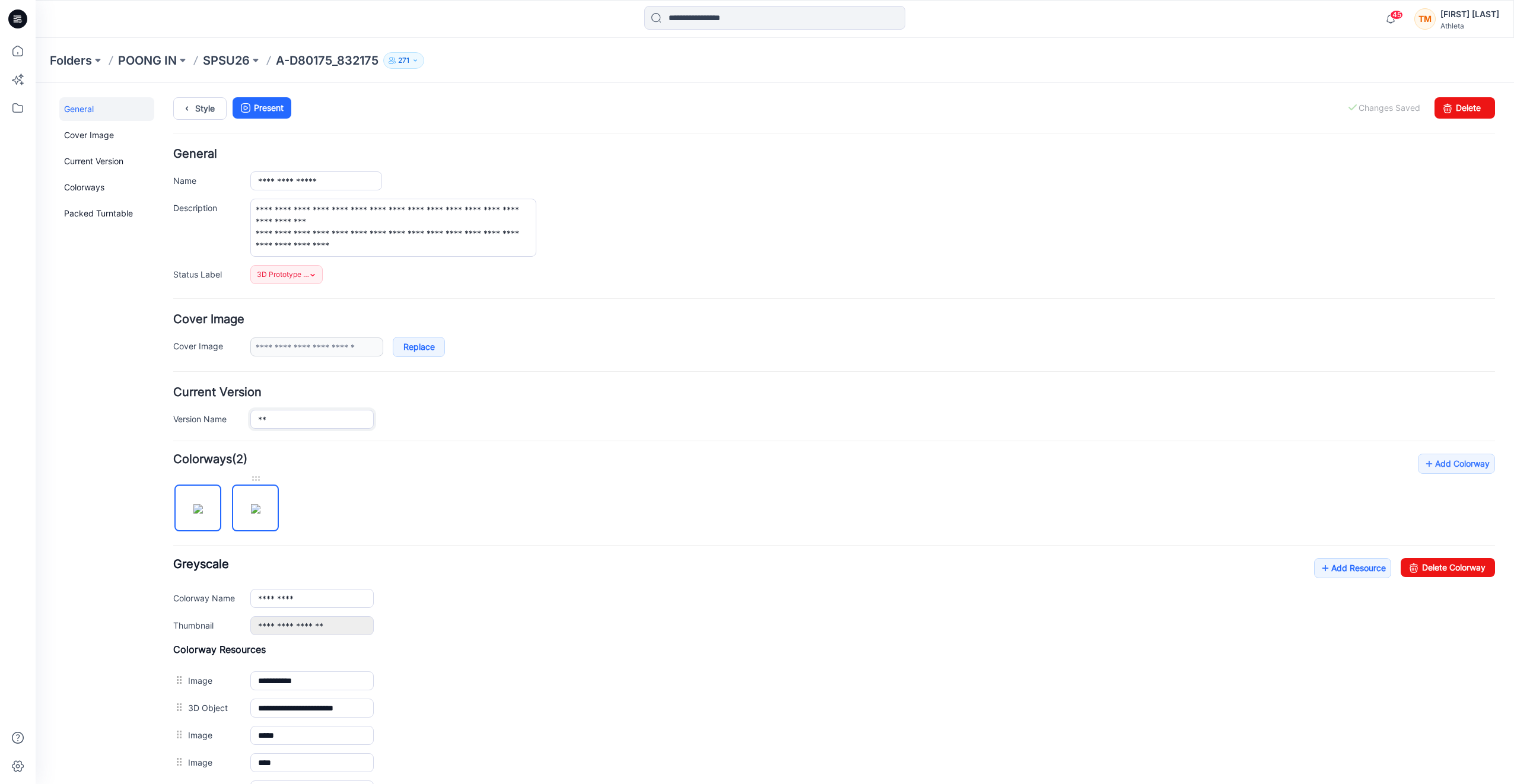 type on "**********" 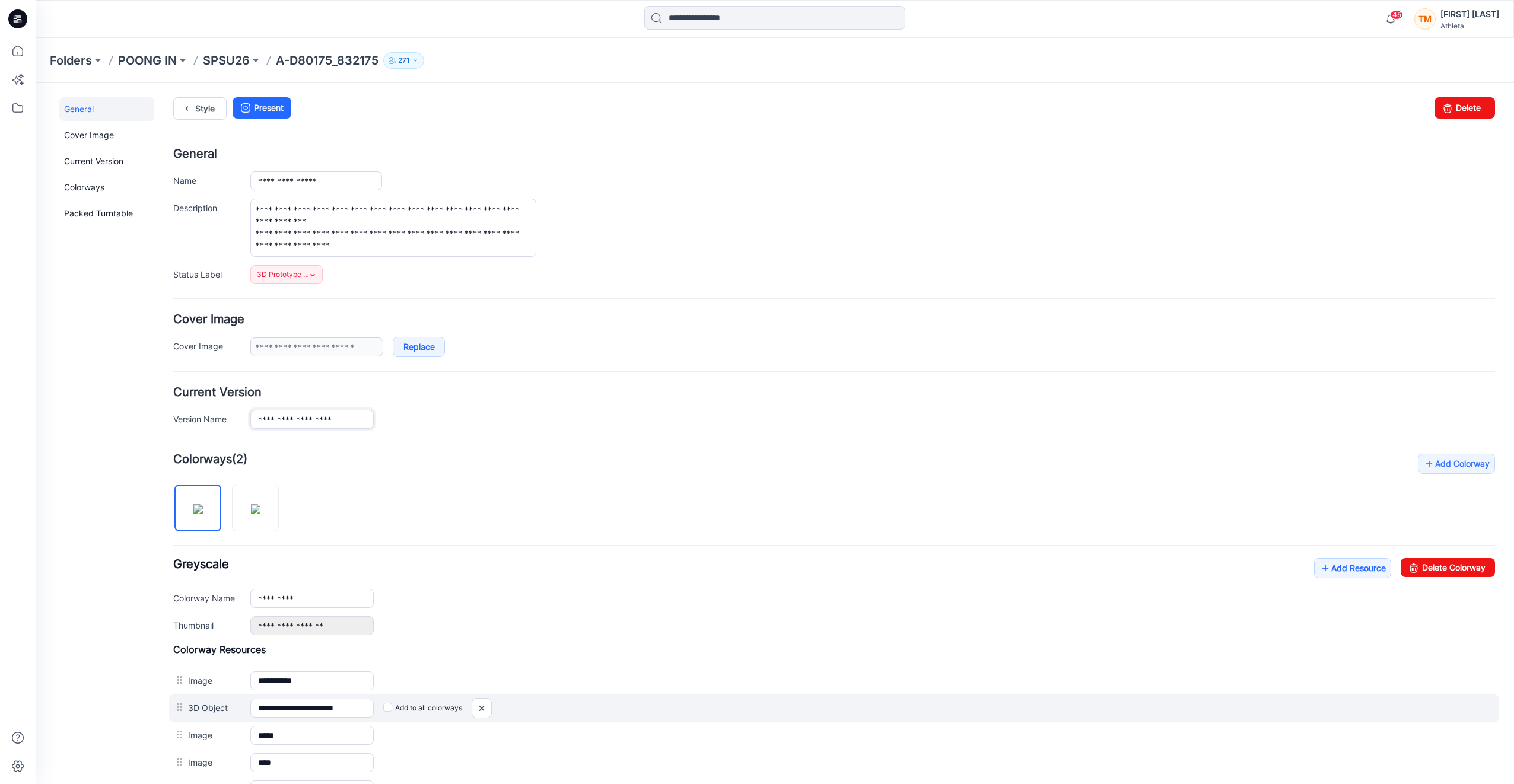 scroll, scrollTop: 231, scrollLeft: 0, axis: vertical 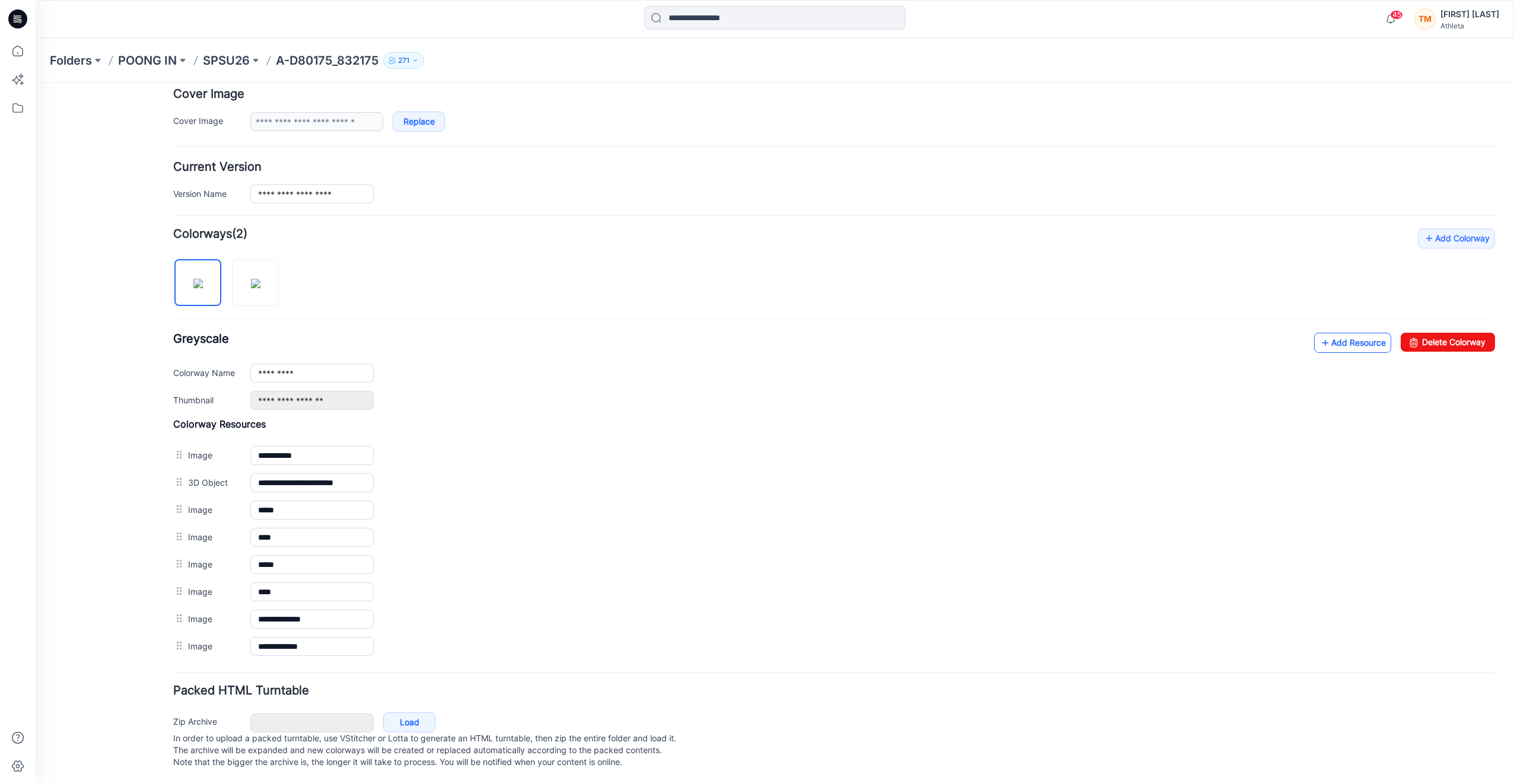 click on "Add Resource" at bounding box center (1353, 343) 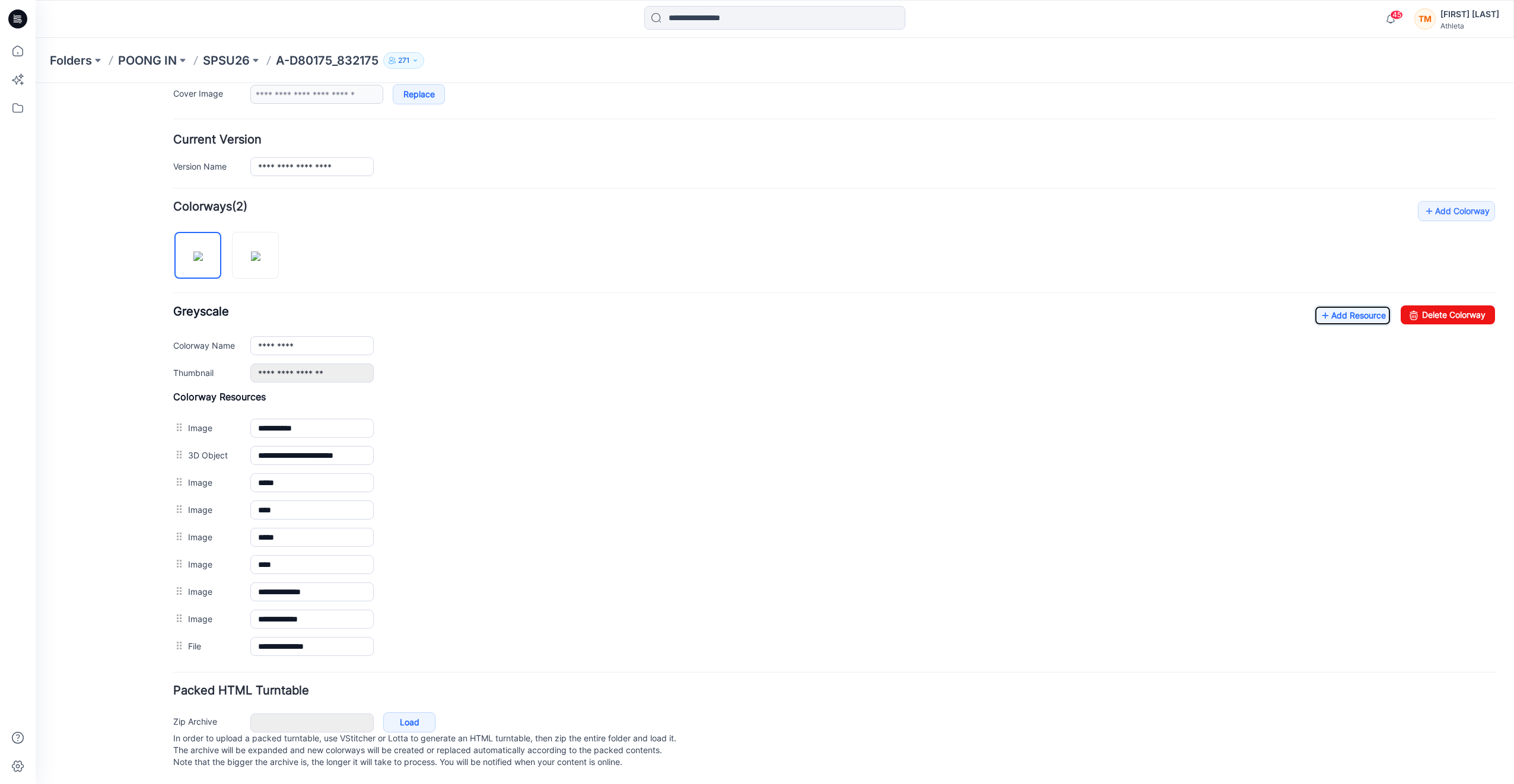 scroll, scrollTop: 0, scrollLeft: 0, axis: both 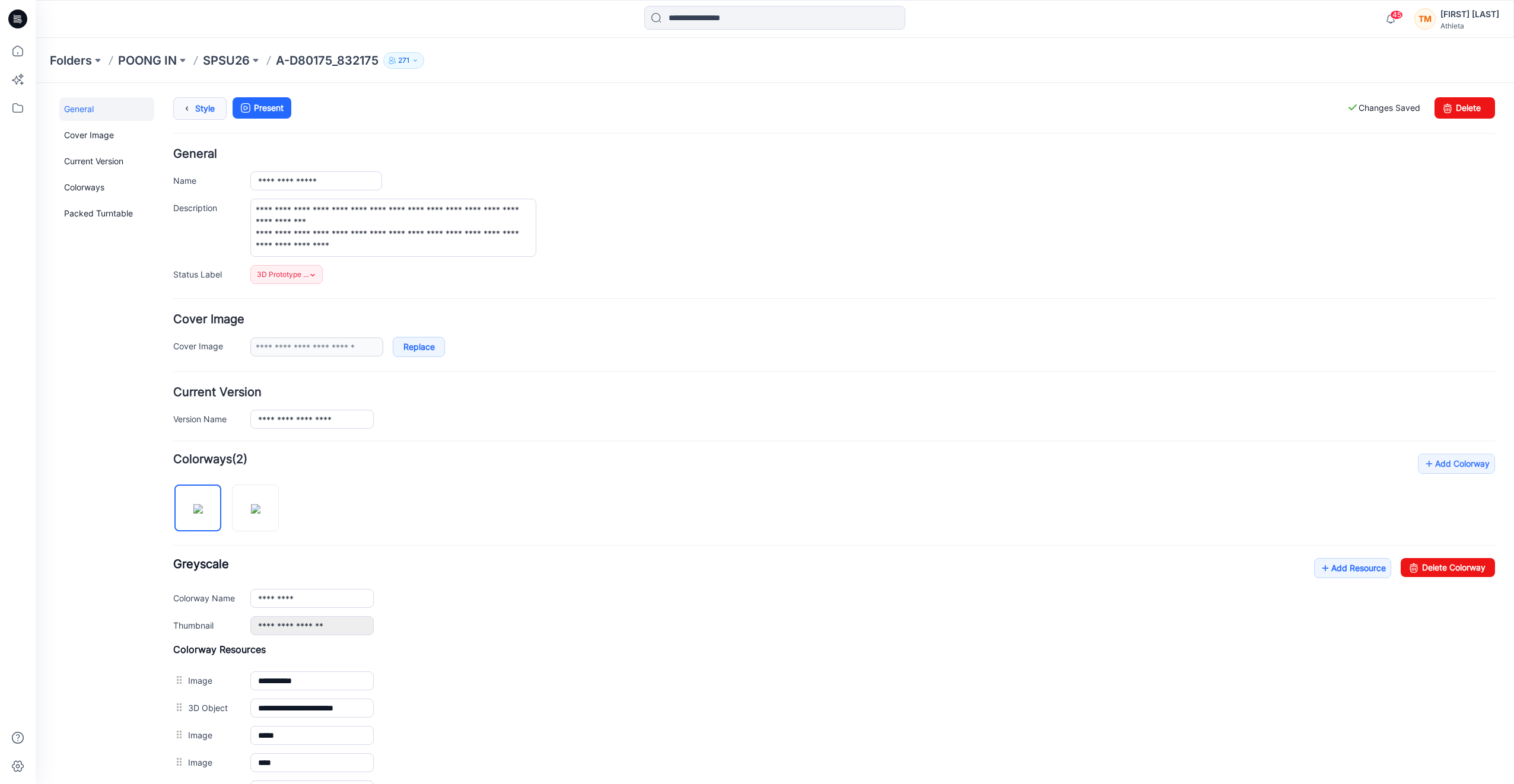 click on "Style" at bounding box center (200, 109) 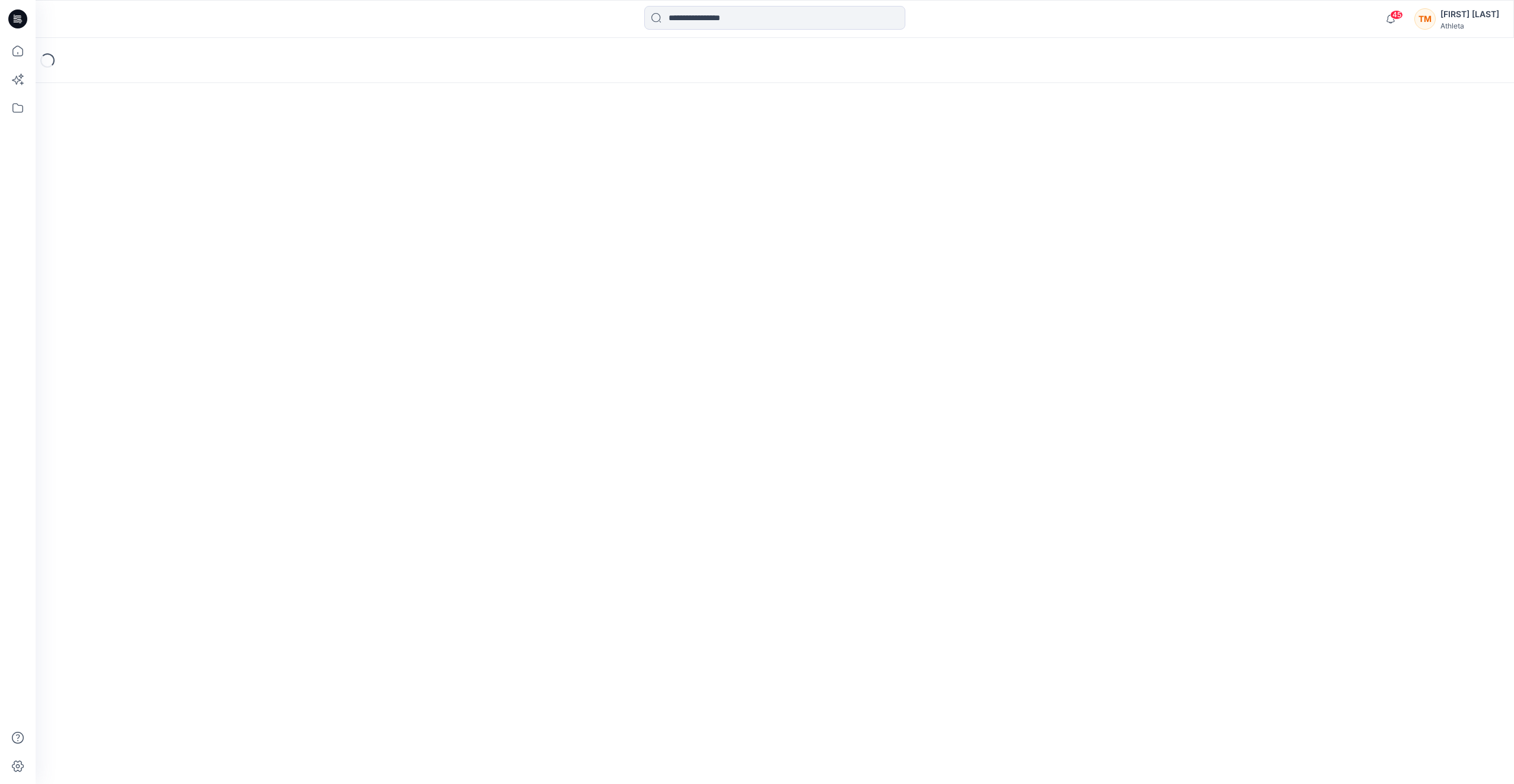 scroll, scrollTop: 0, scrollLeft: 0, axis: both 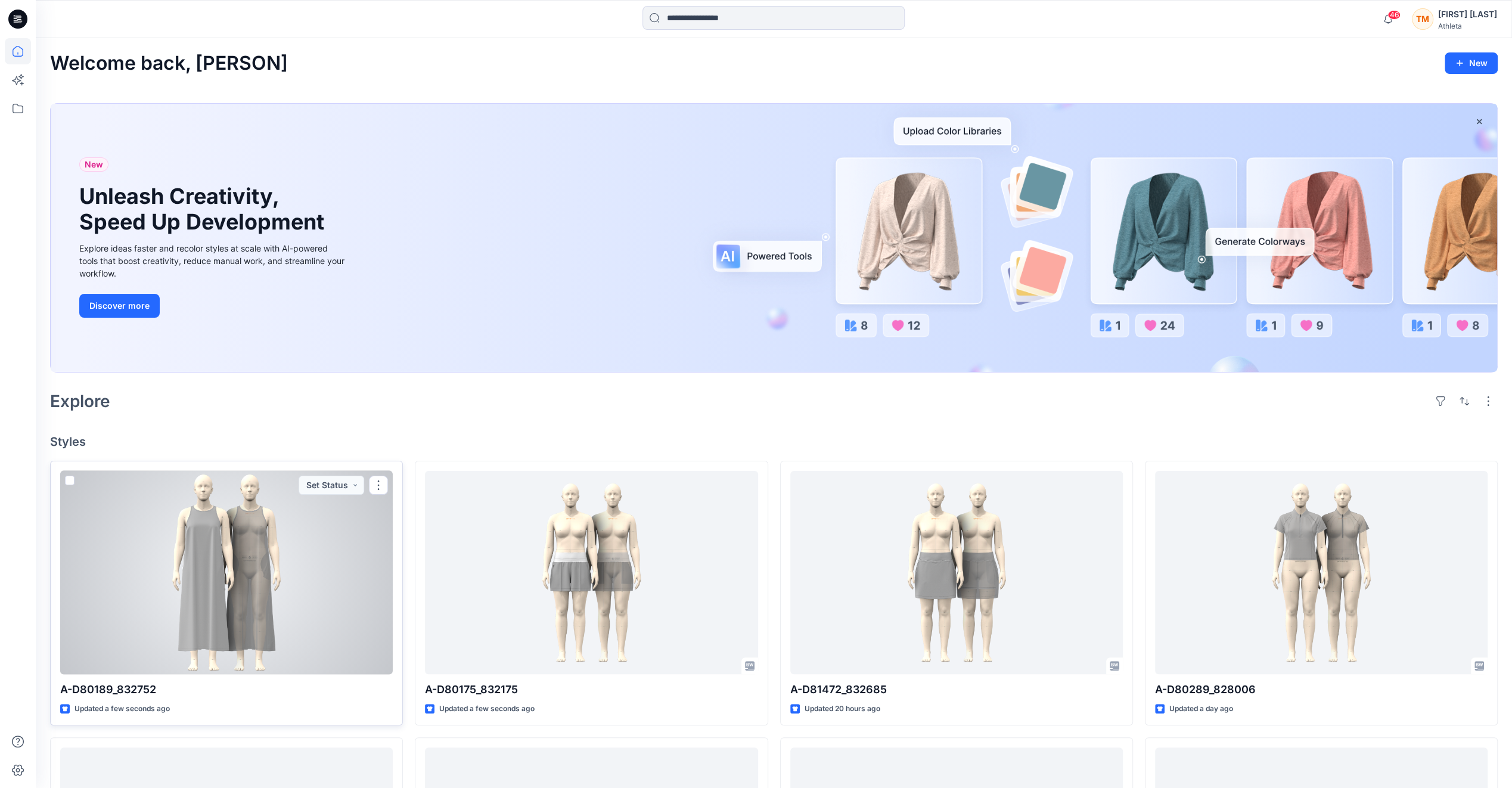 click at bounding box center (226, 572) 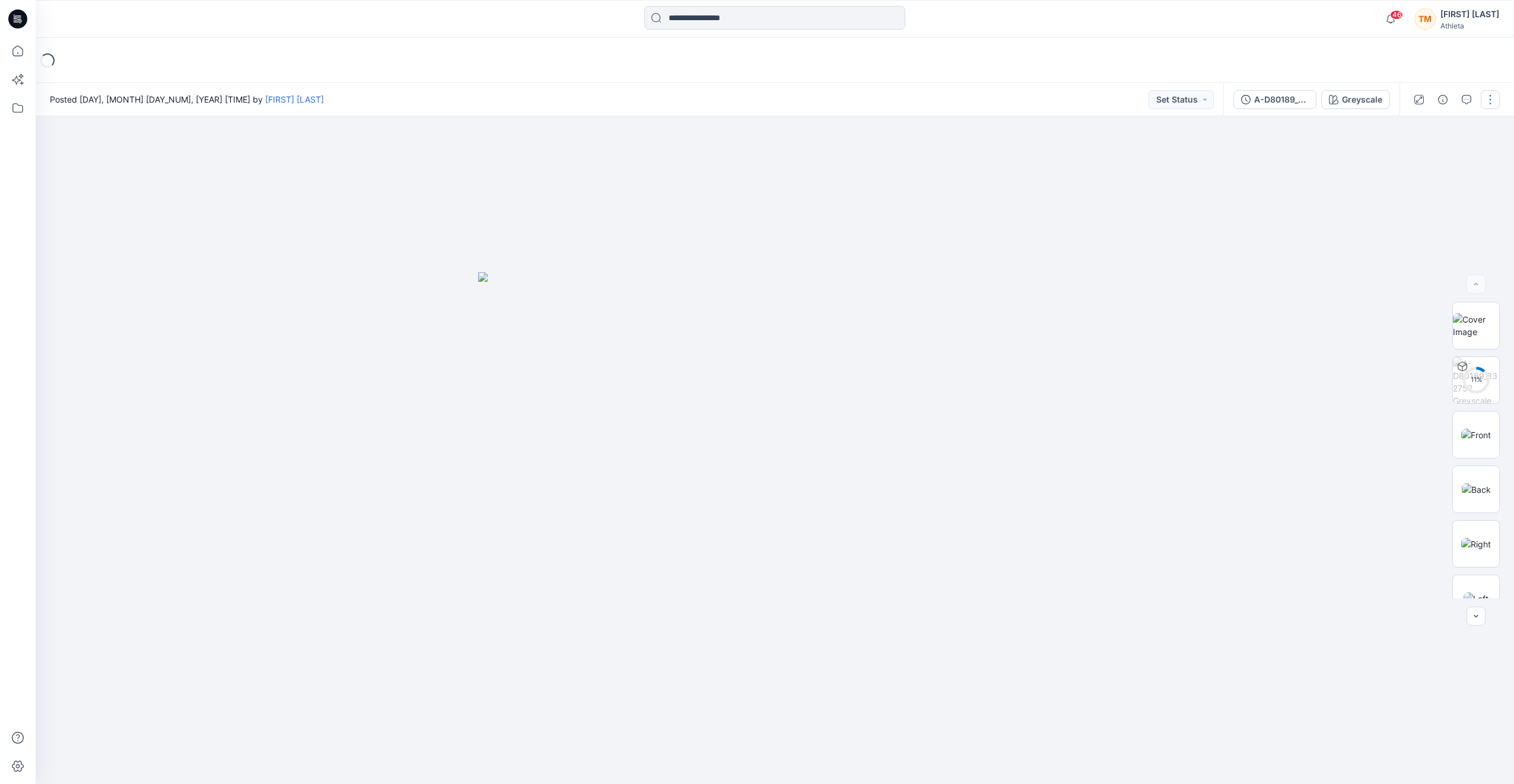 click at bounding box center [1490, 100] 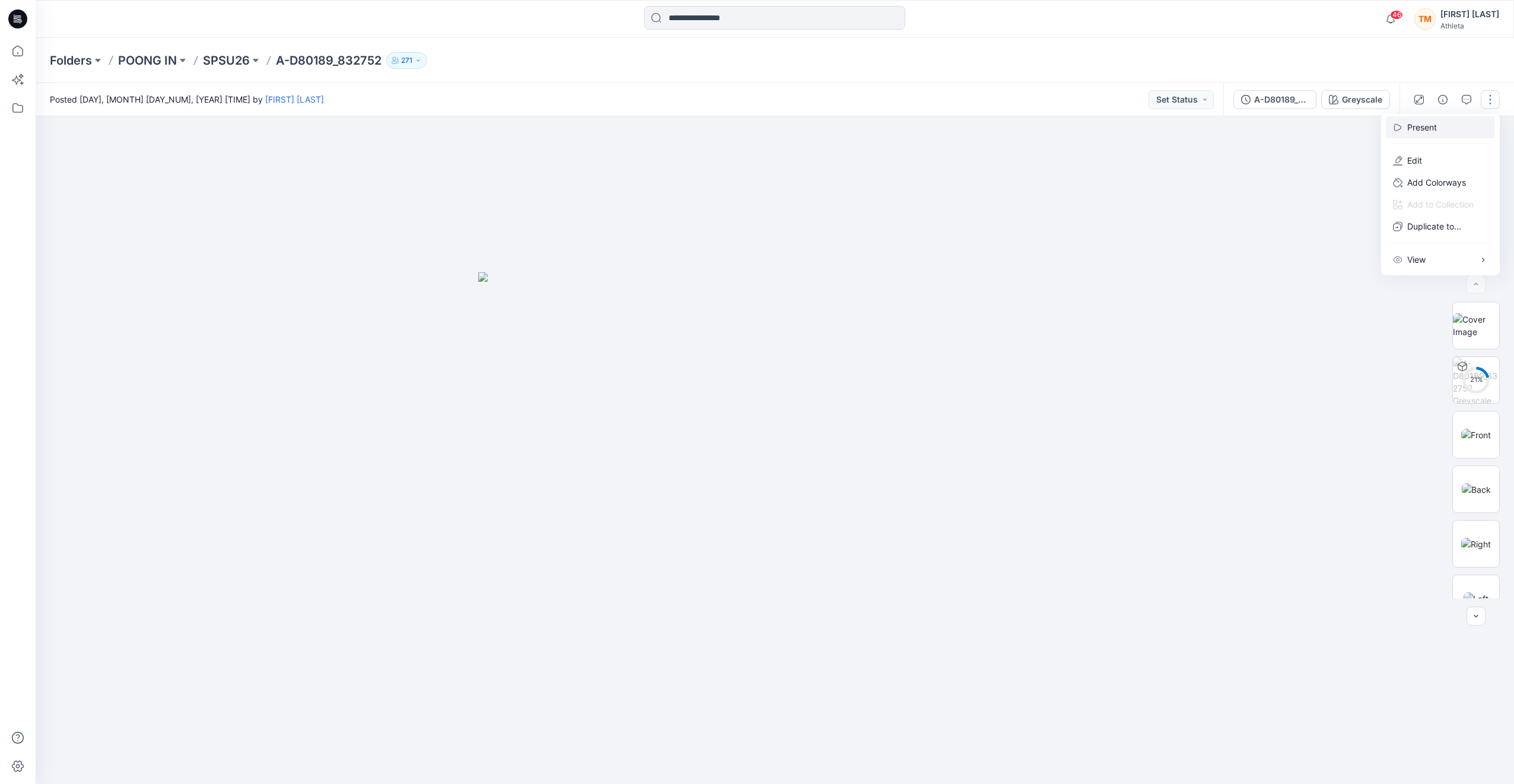 click on "Present" at bounding box center (1440, 127) 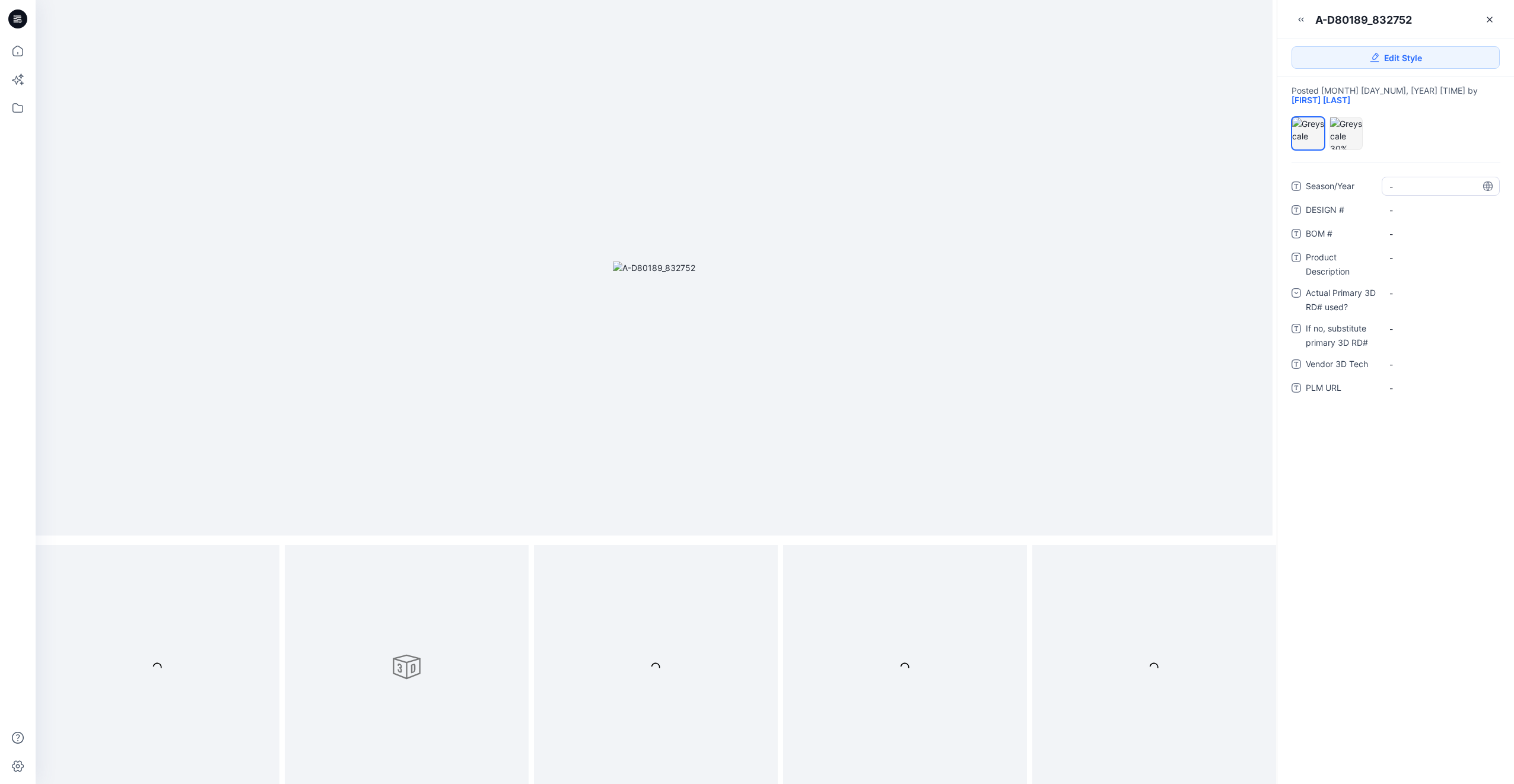 click on "-" at bounding box center [1440, 186] 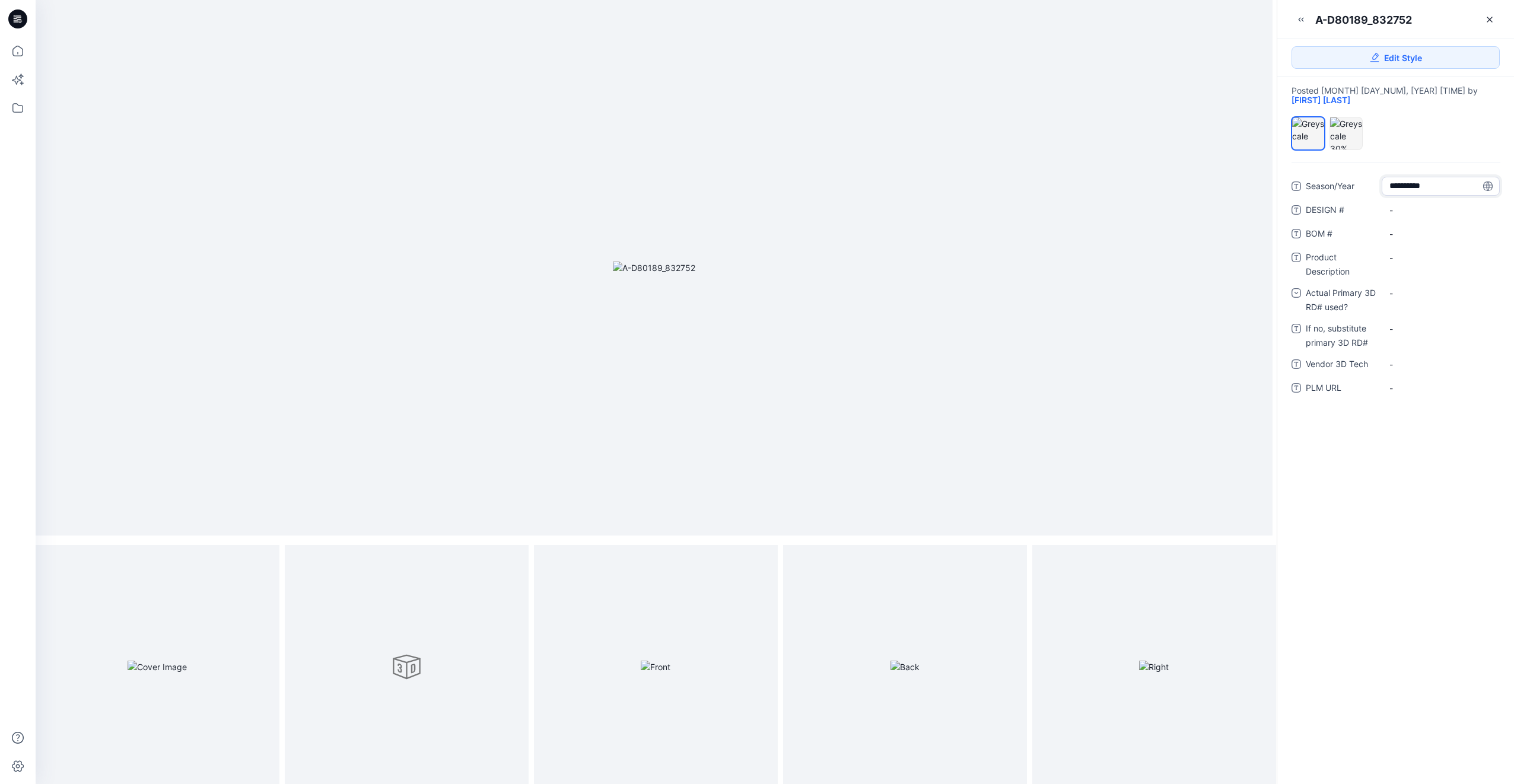 type on "**********" 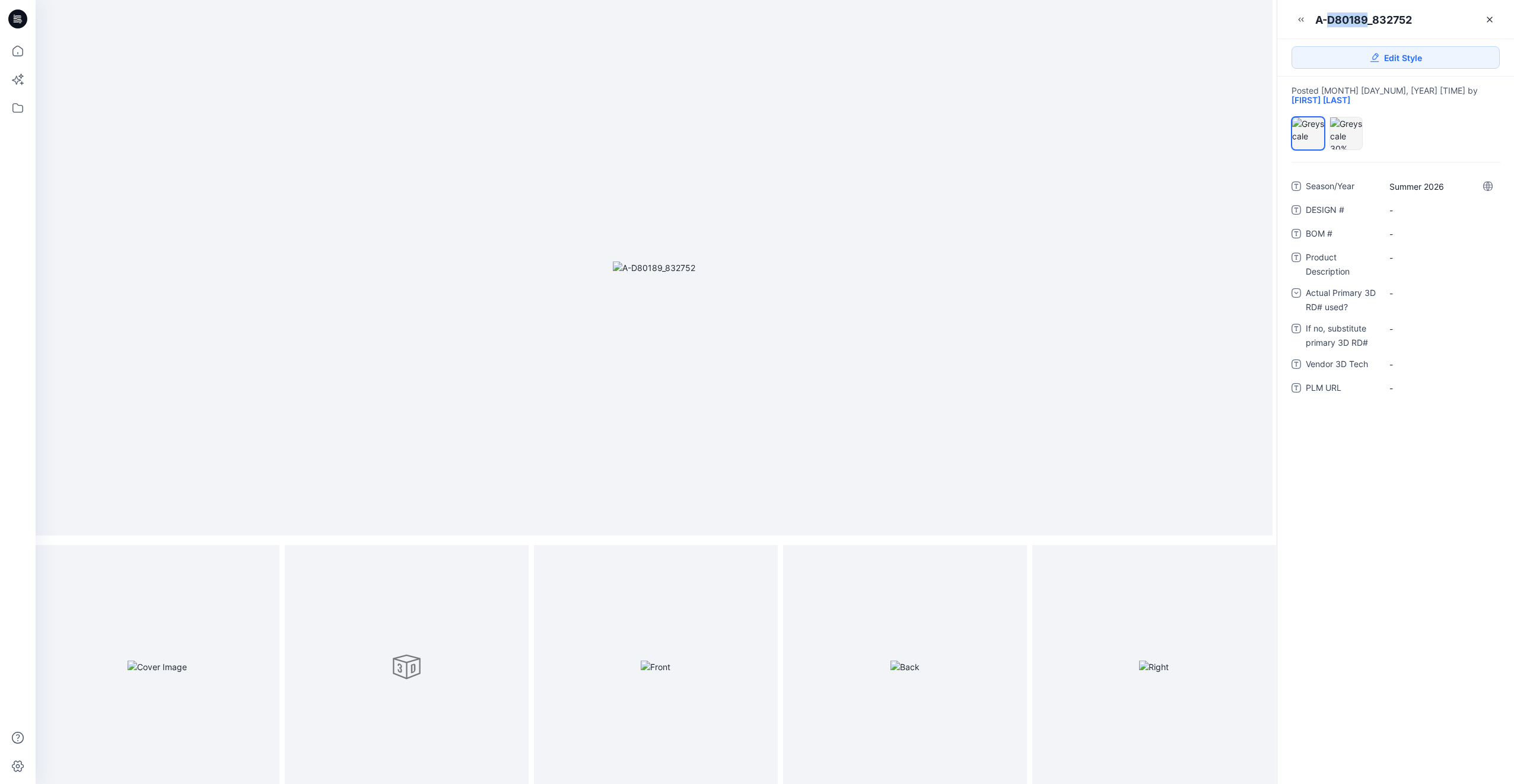 drag, startPoint x: 1369, startPoint y: 18, endPoint x: 1329, endPoint y: 16, distance: 40.049969 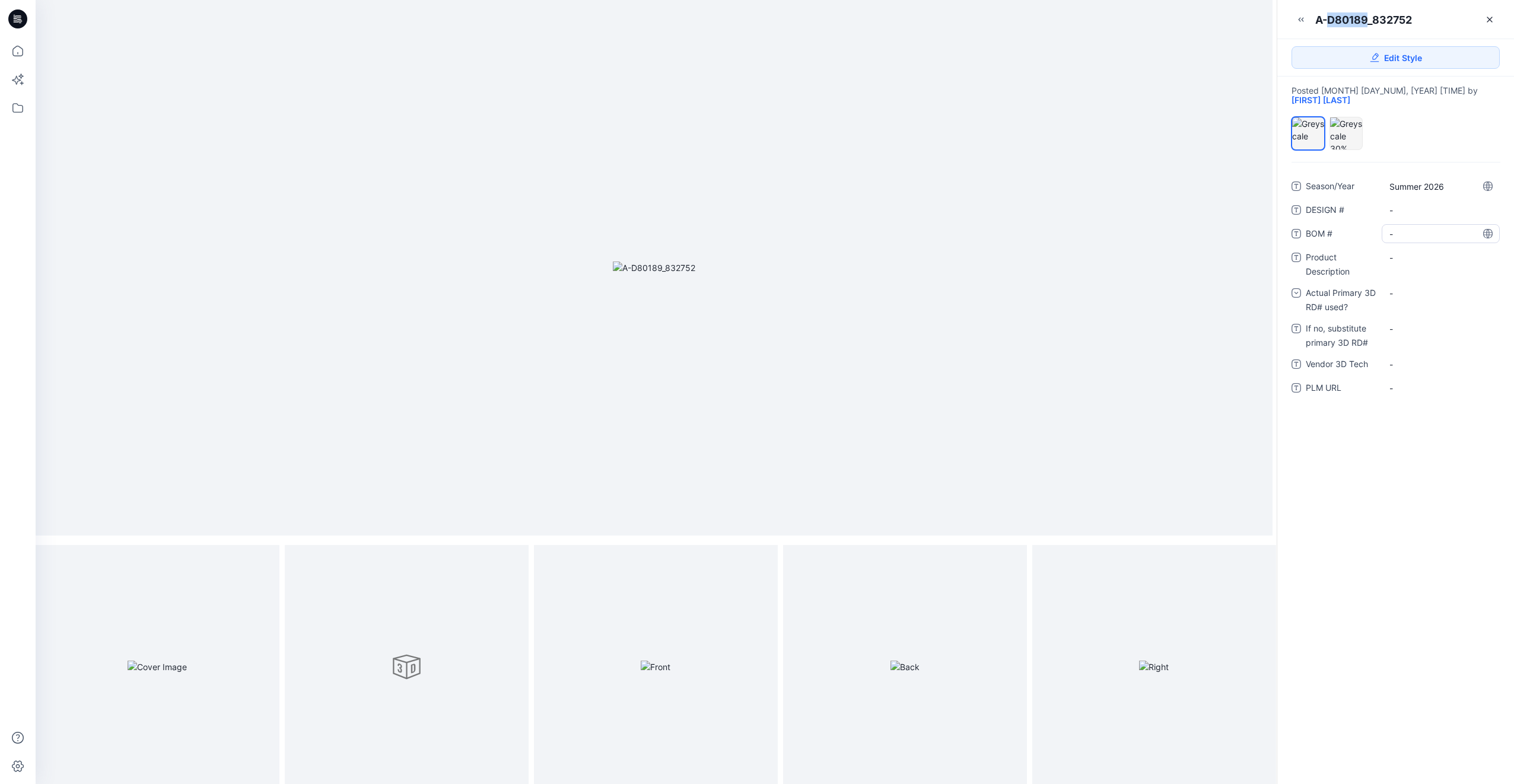 copy on "D80189" 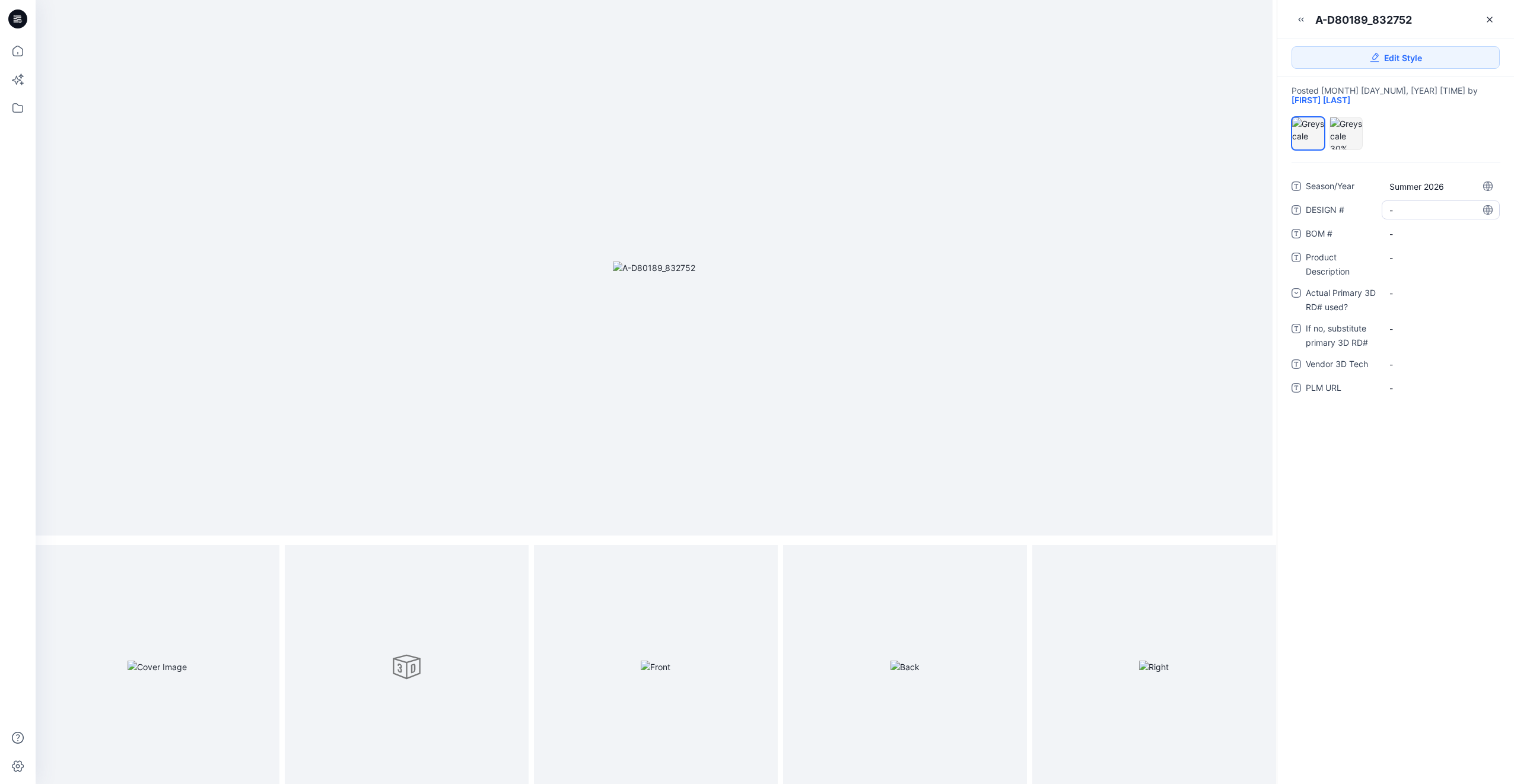 click on "-" at bounding box center [1440, 210] 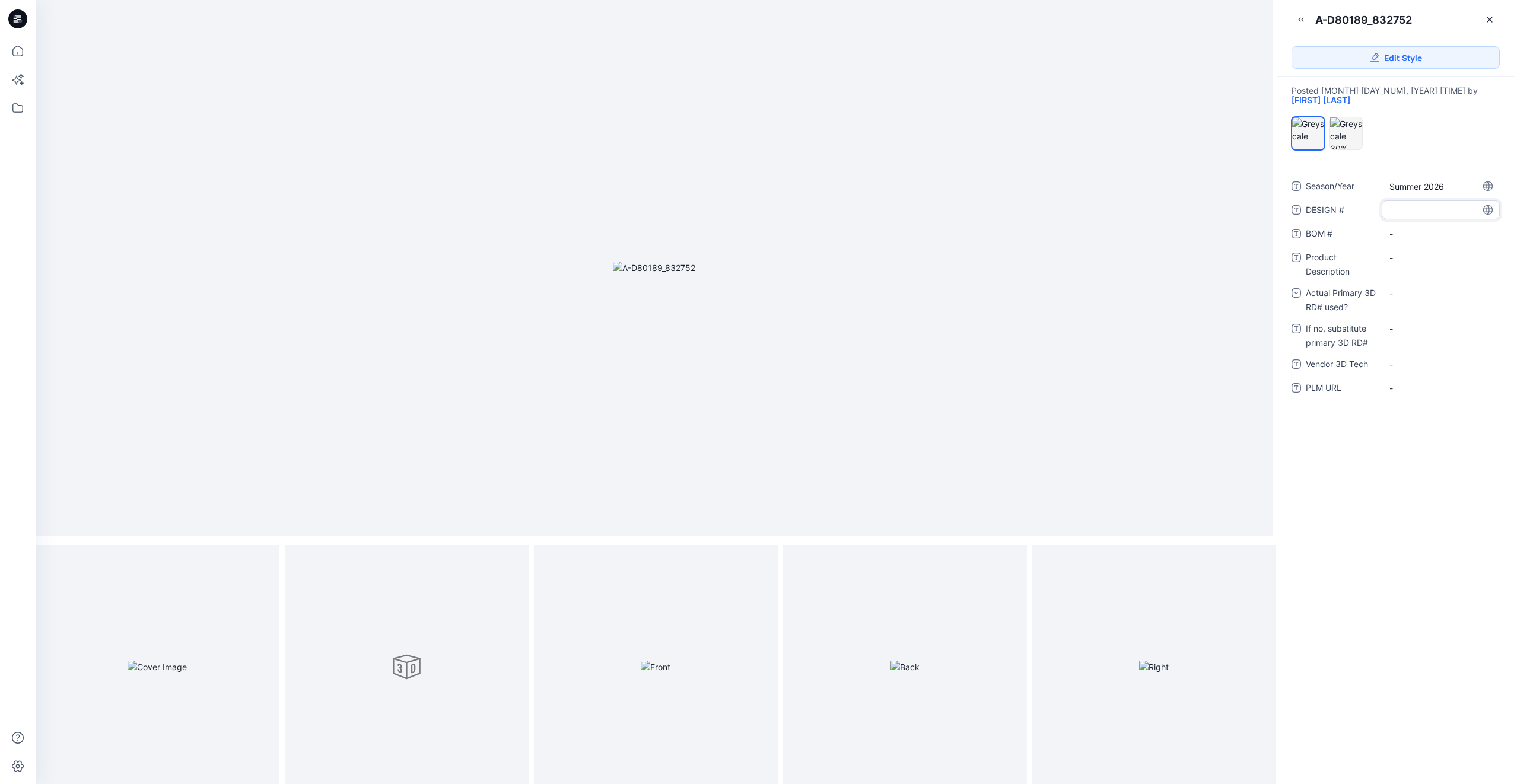 click at bounding box center (1440, 210) 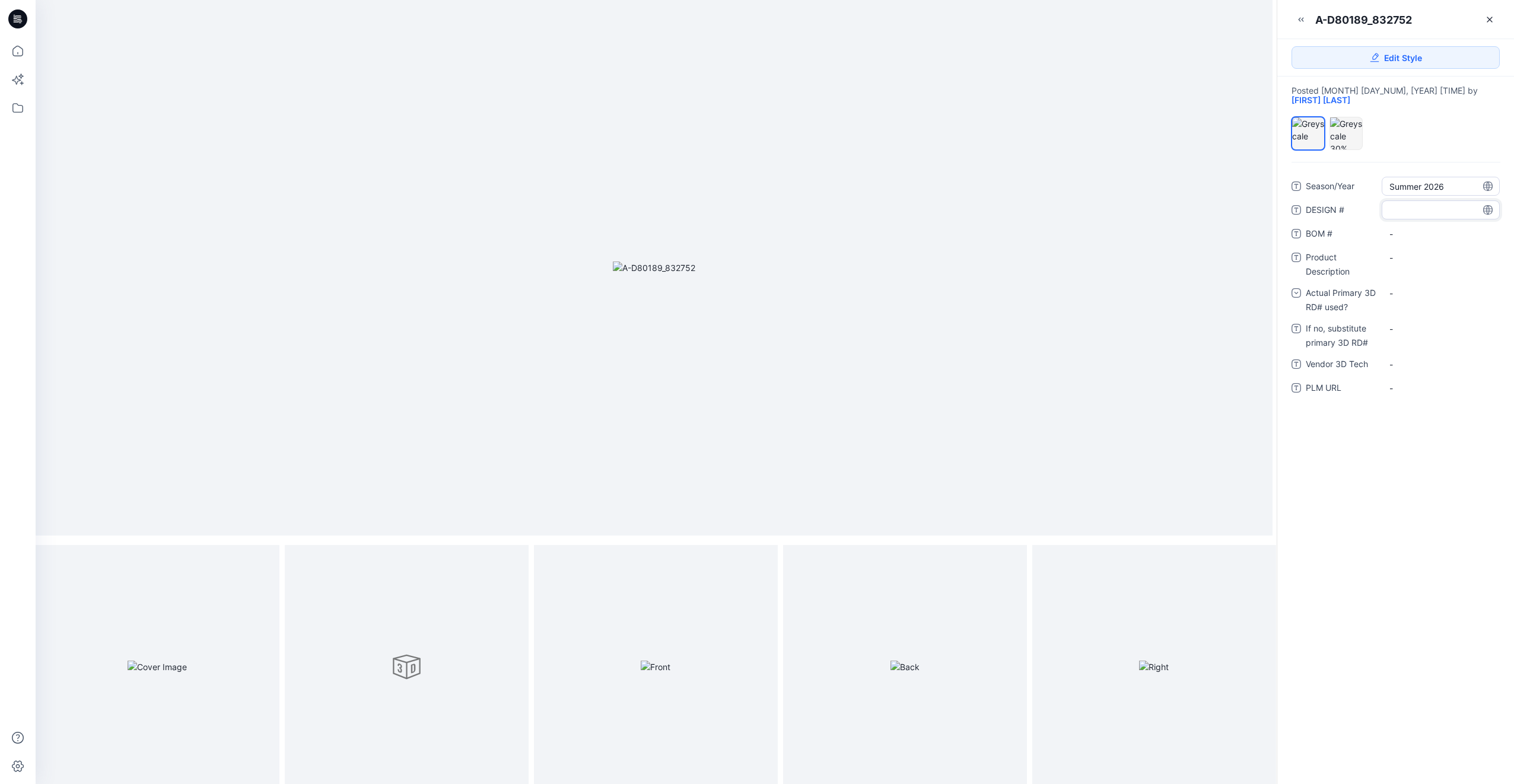 type on "******" 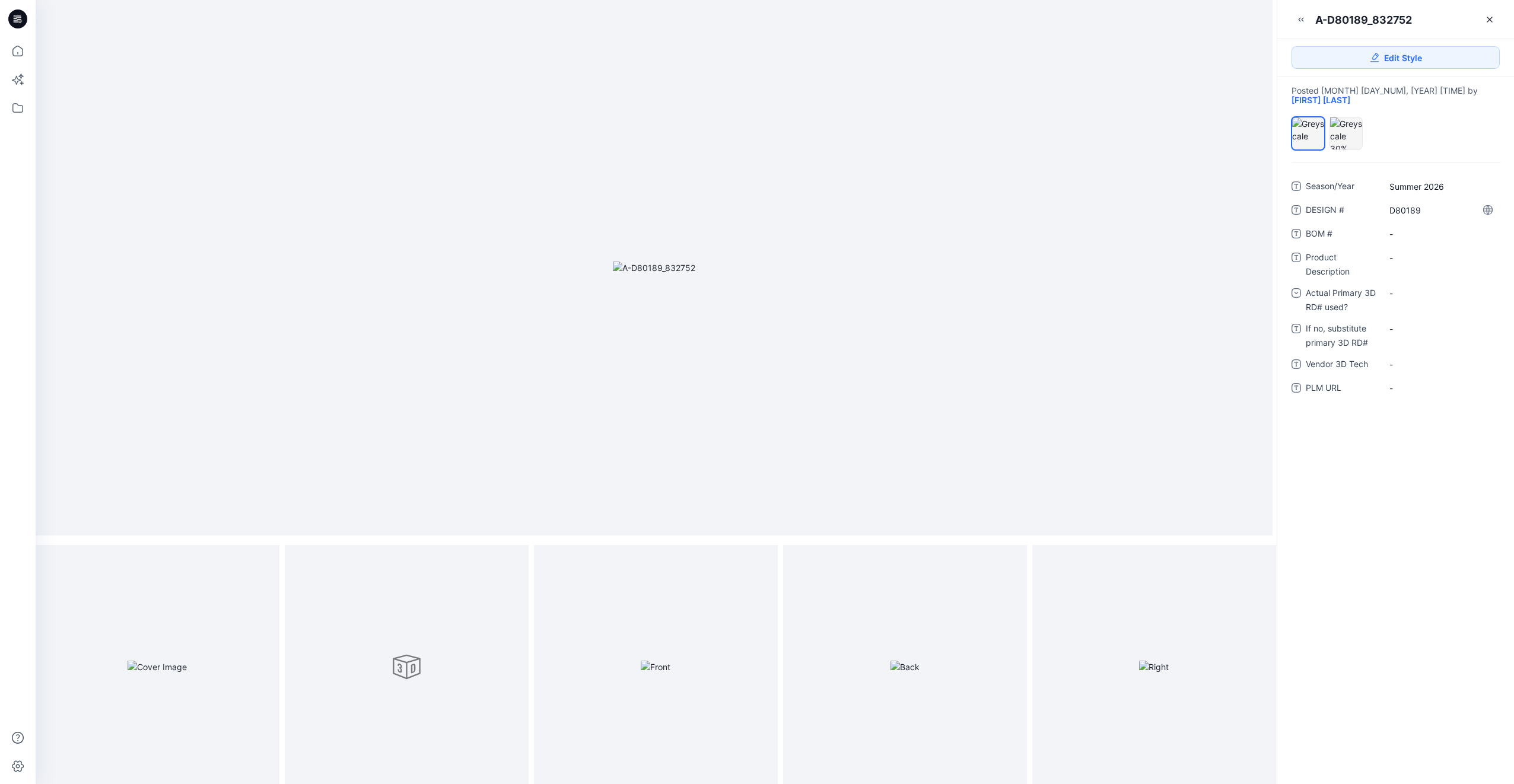 click on "A-D80189_832752" at bounding box center (1363, 20) 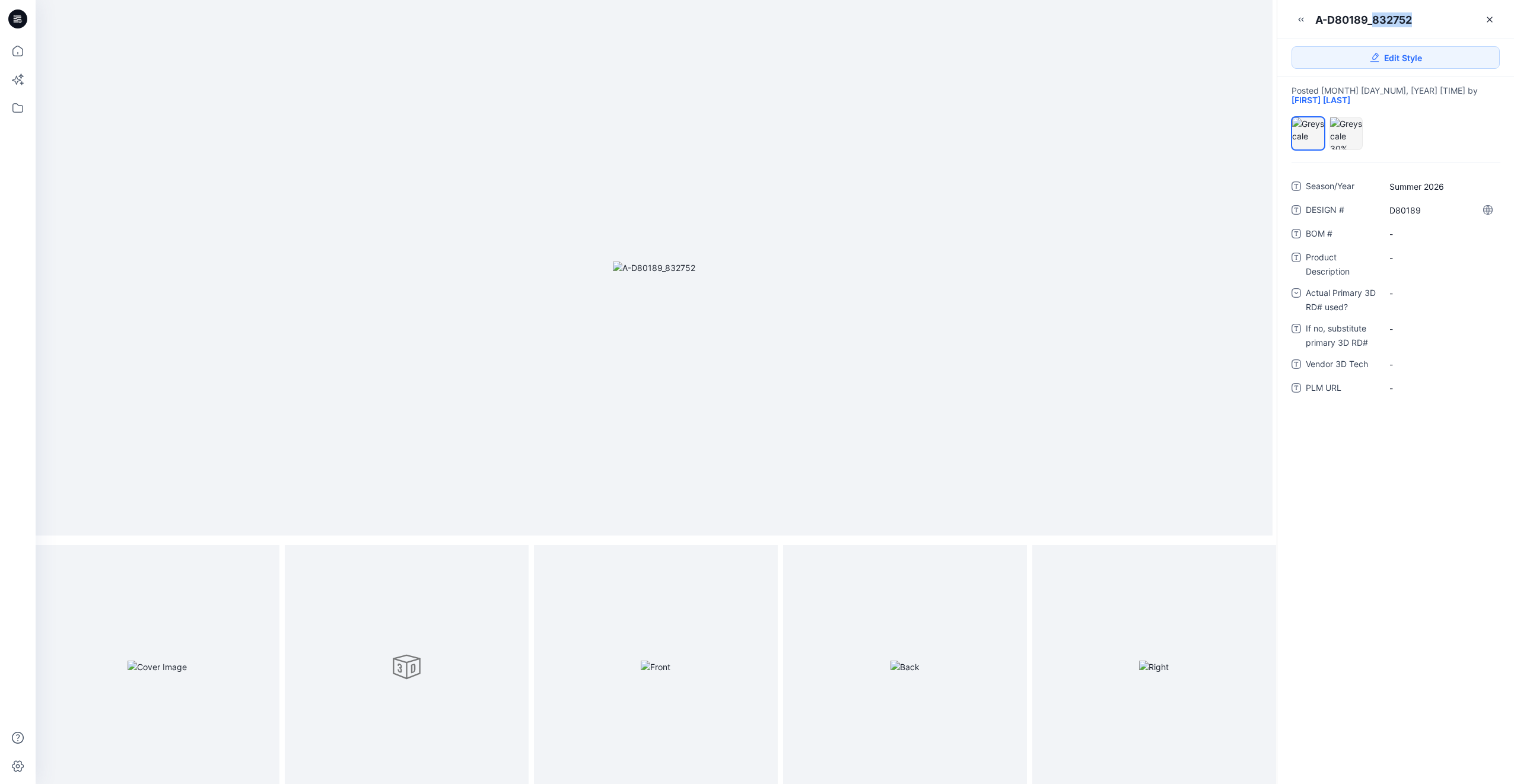 drag, startPoint x: 1373, startPoint y: 19, endPoint x: 1421, endPoint y: 19, distance: 48 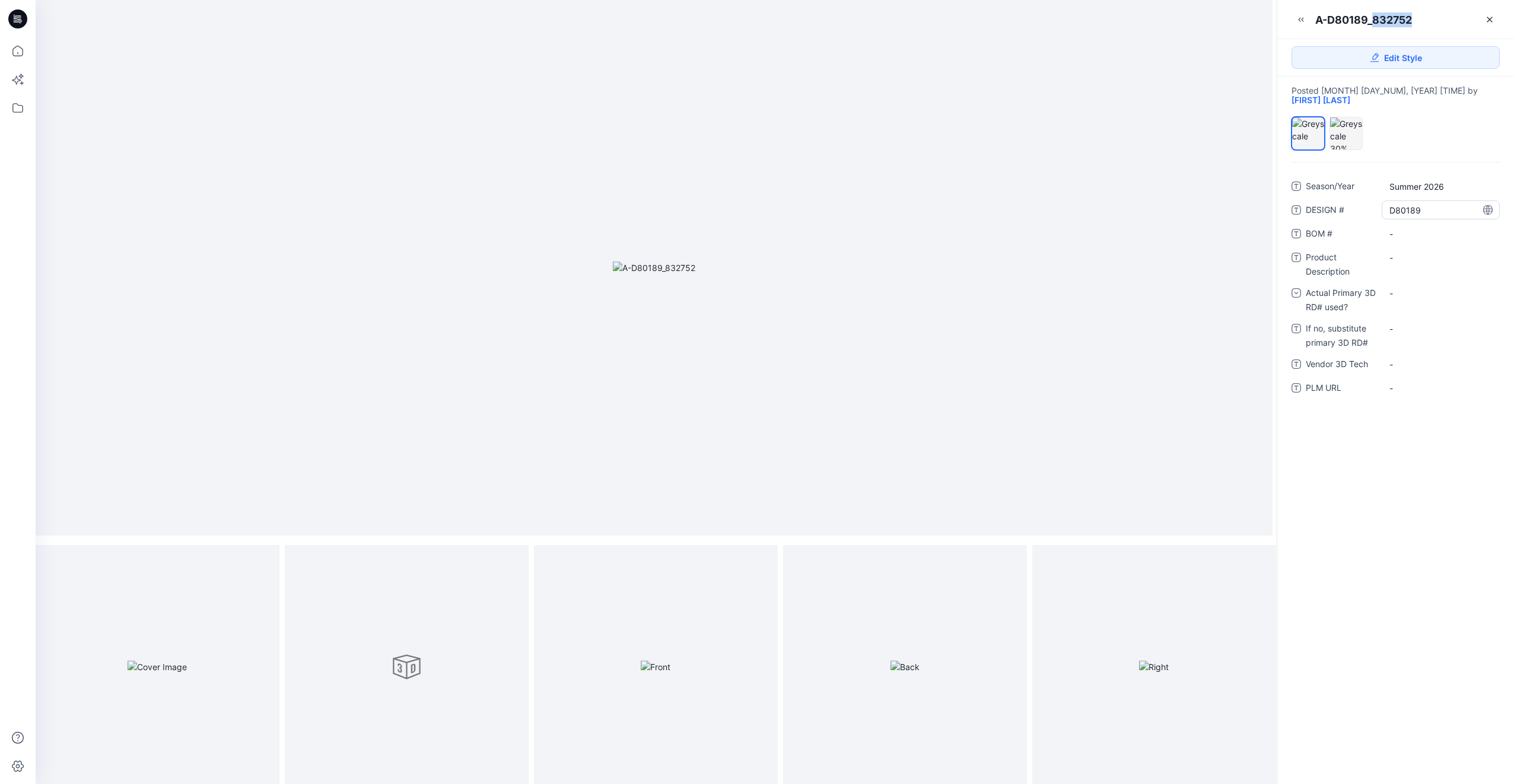 copy on "832752" 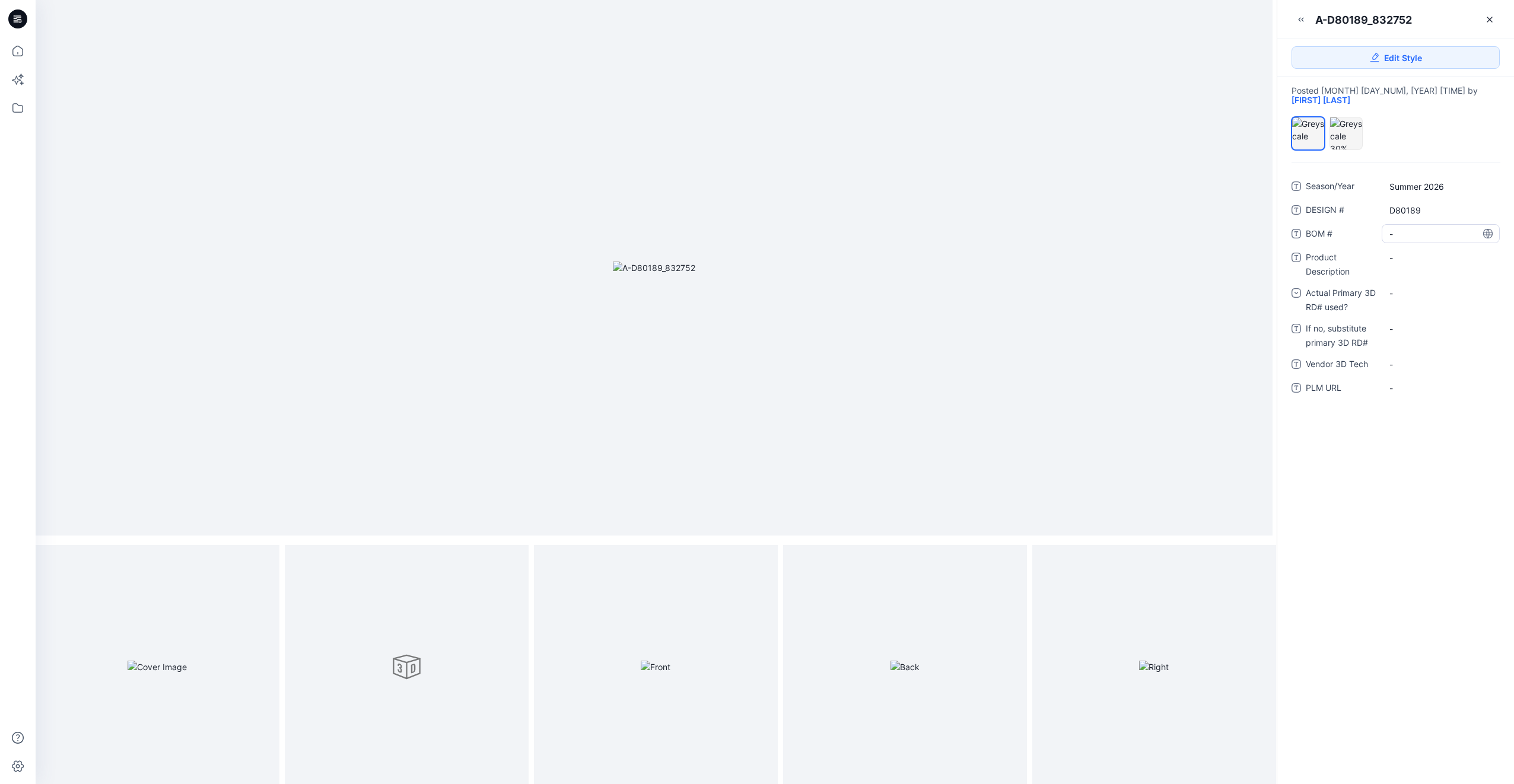 click on "-" at bounding box center [1440, 234] 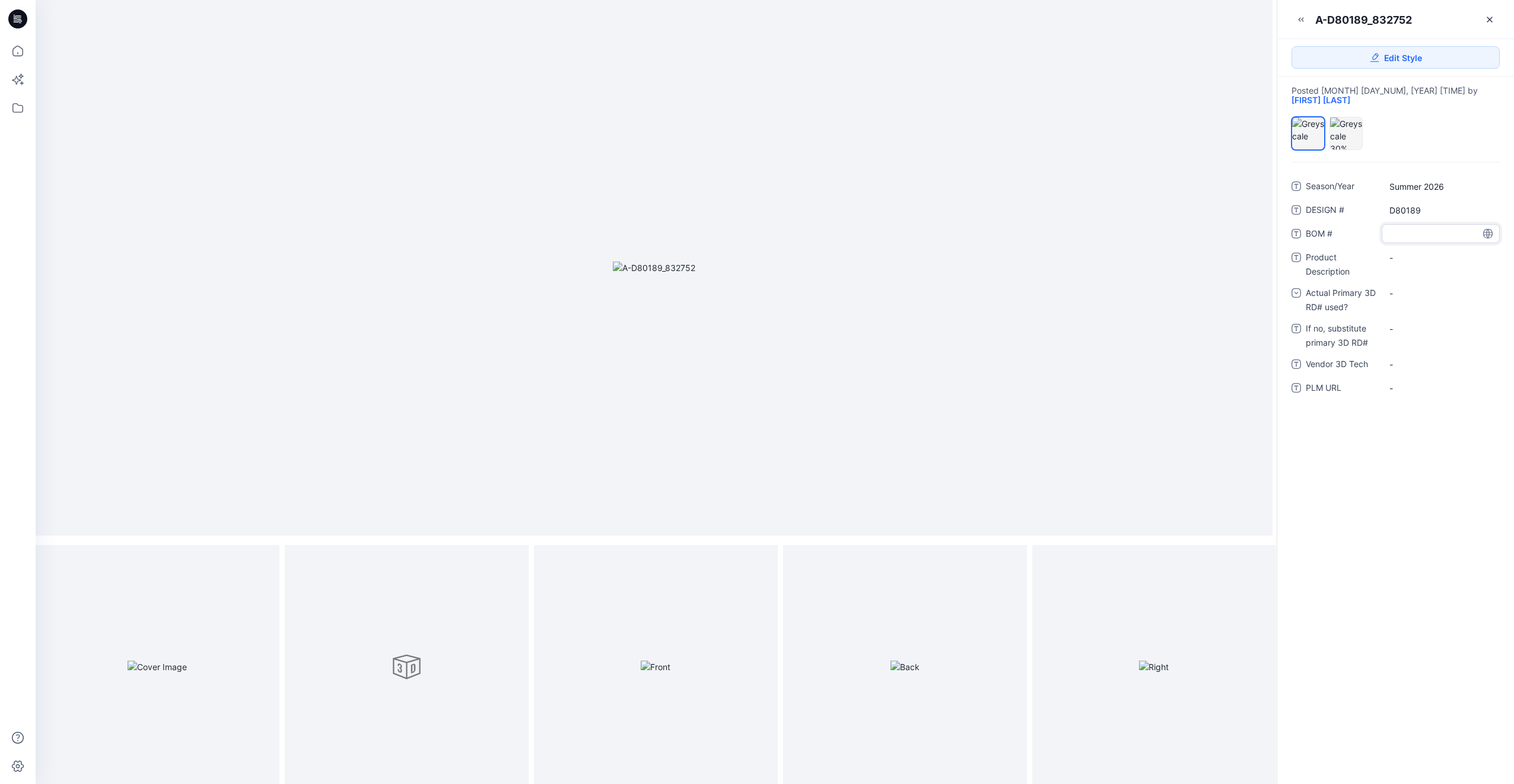 click at bounding box center [1440, 234] 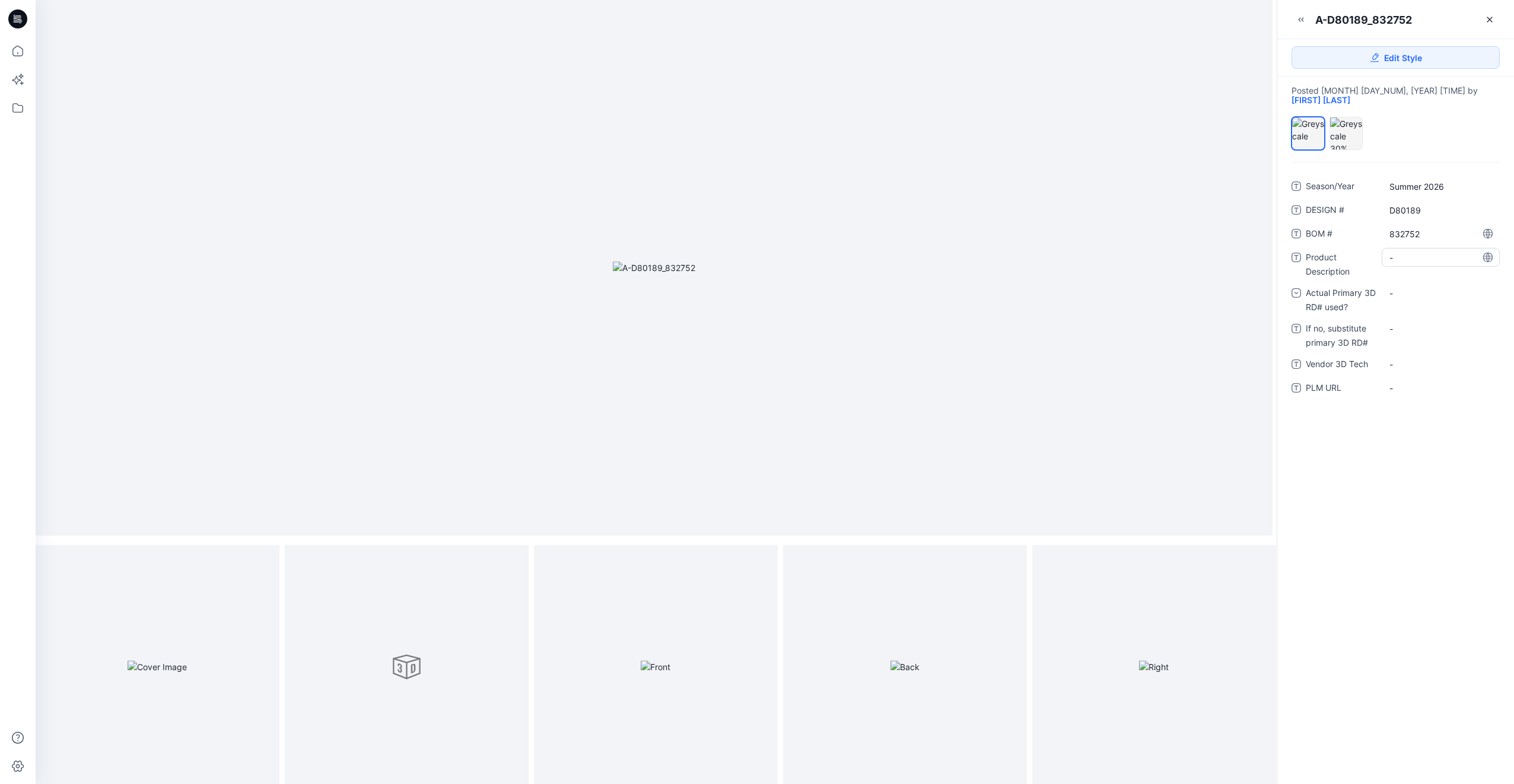 click on "-" at bounding box center (1440, 257) 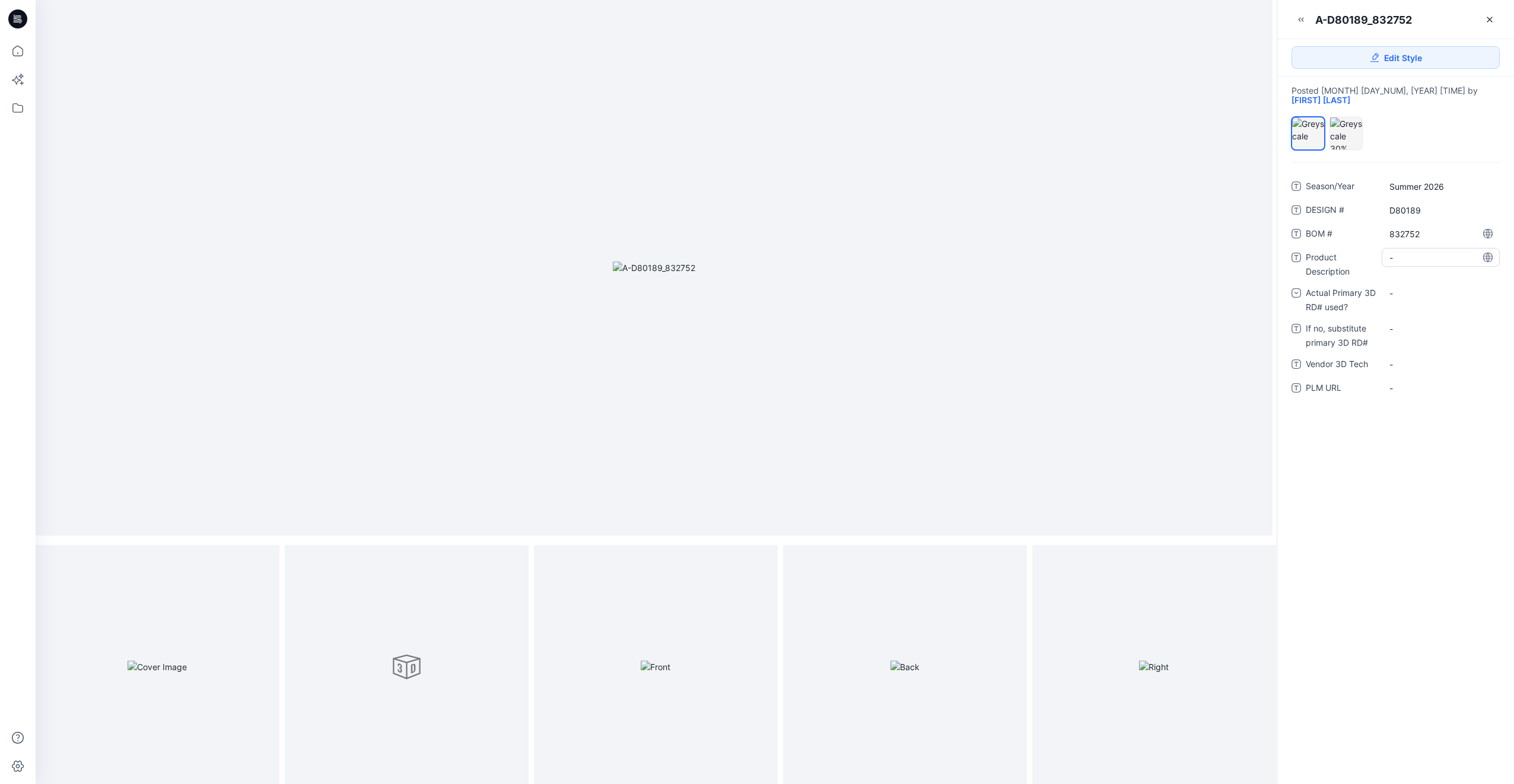 drag, startPoint x: 1438, startPoint y: 237, endPoint x: 1432, endPoint y: 250, distance: 14.317821 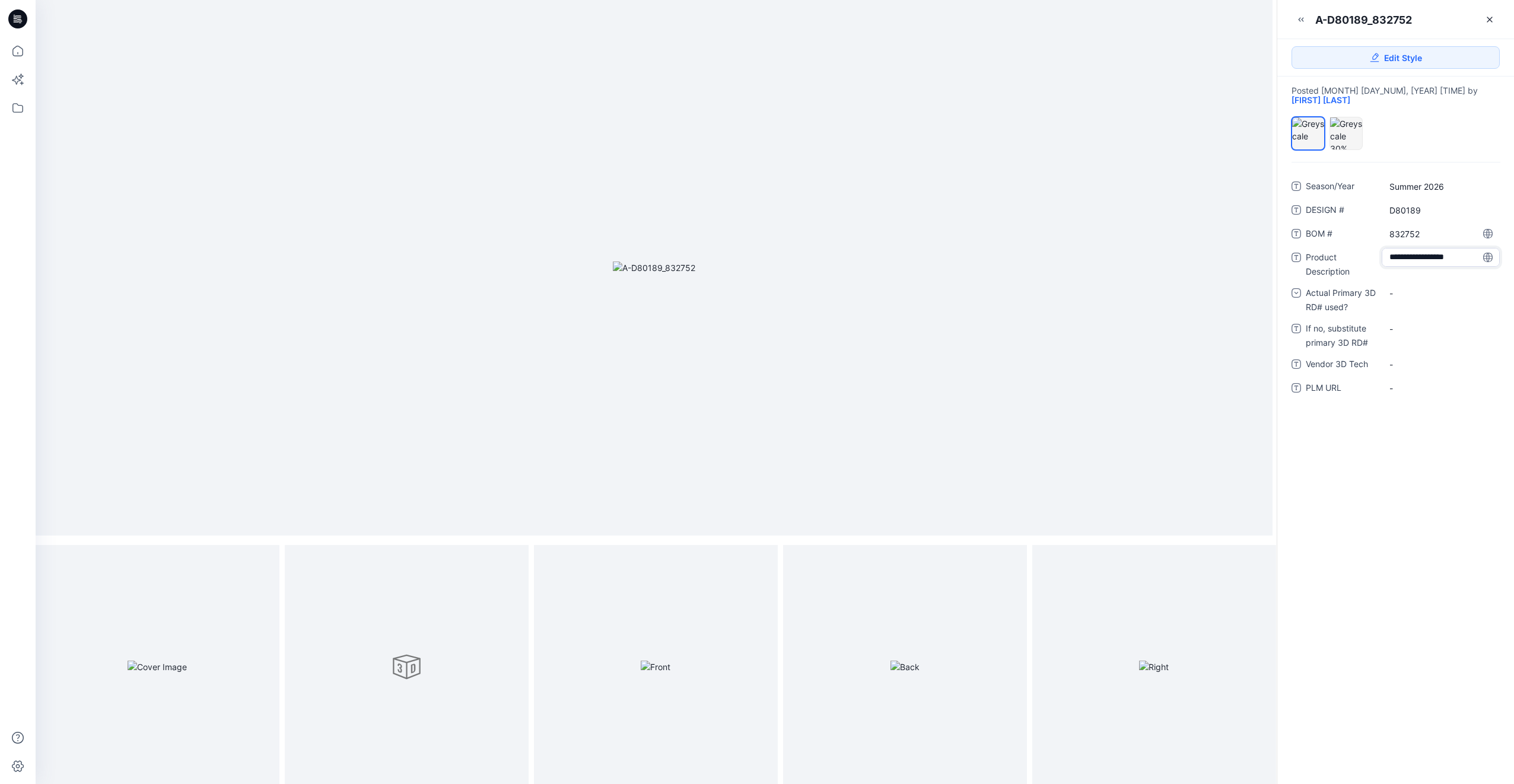 type on "**********" 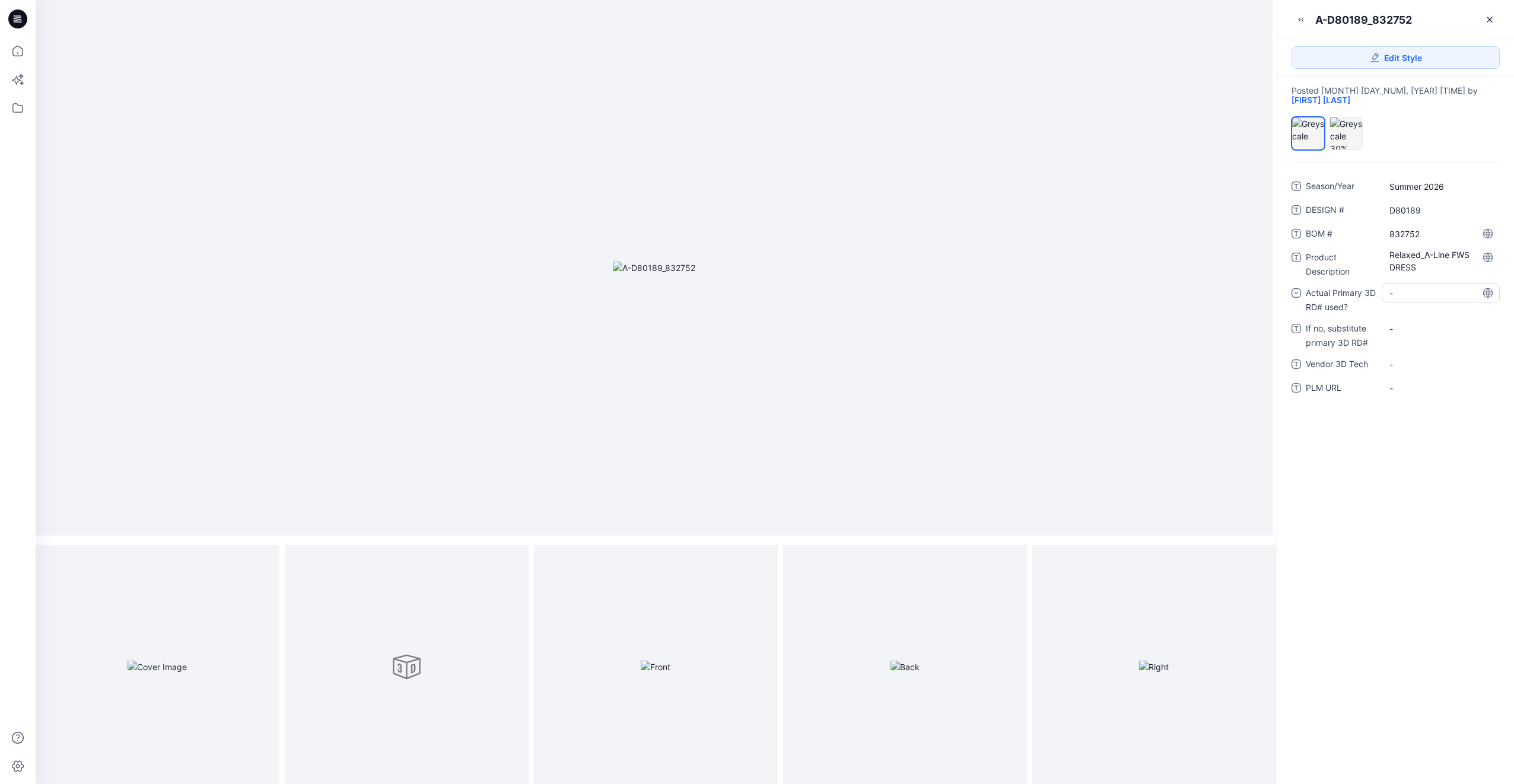 click on "-" at bounding box center (1440, 293) 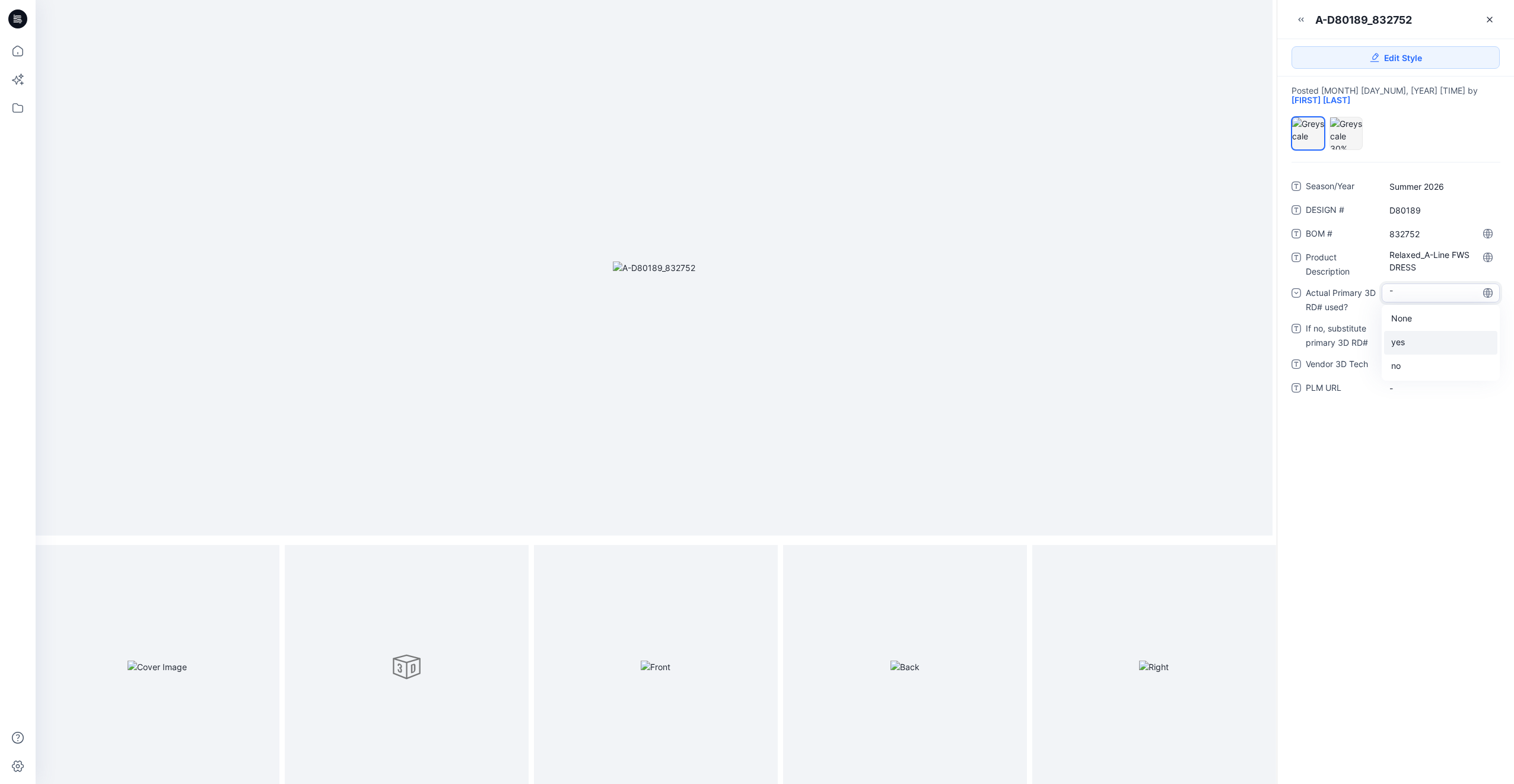 click on "yes" at bounding box center (1440, 343) 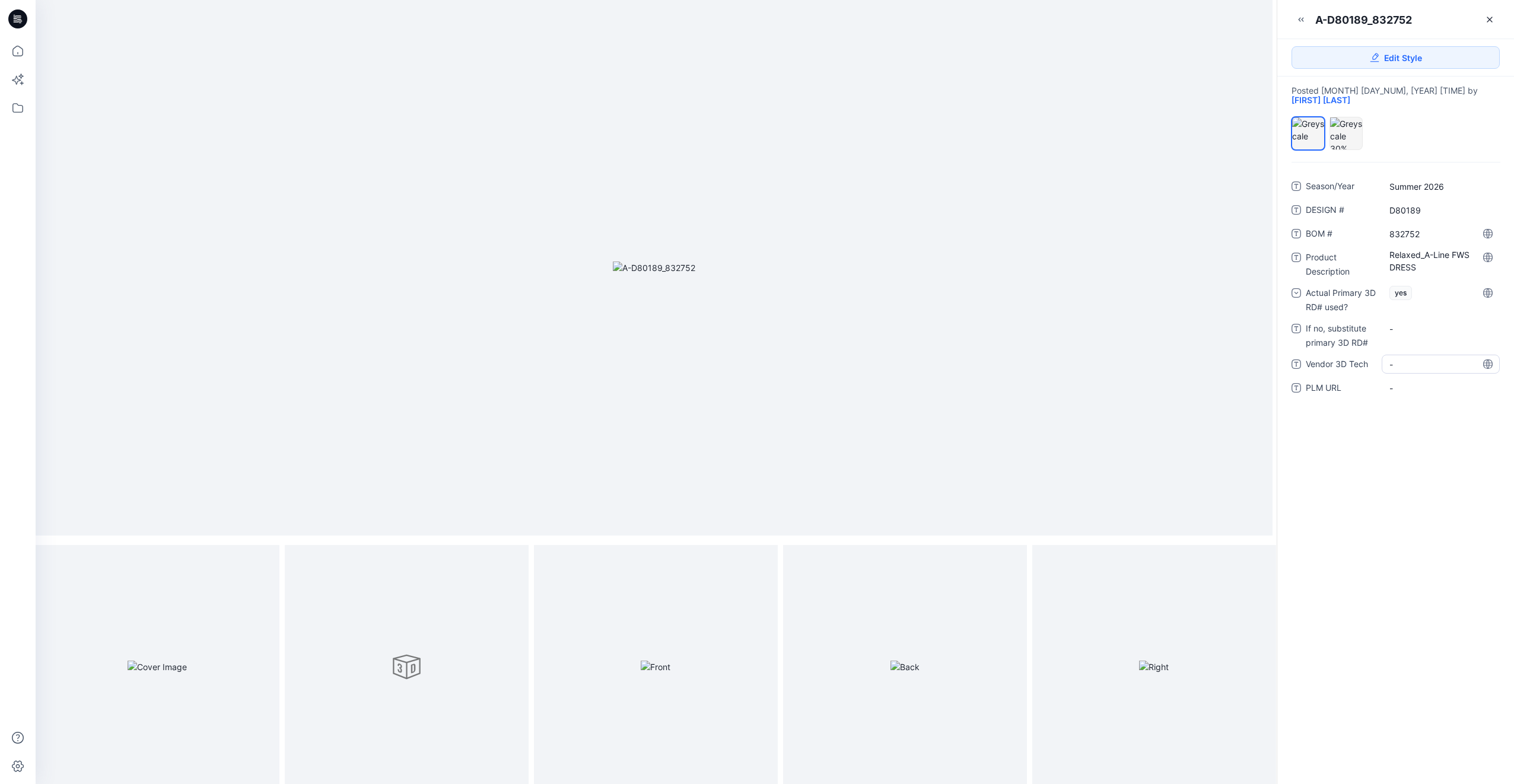 click on "-" at bounding box center (1440, 364) 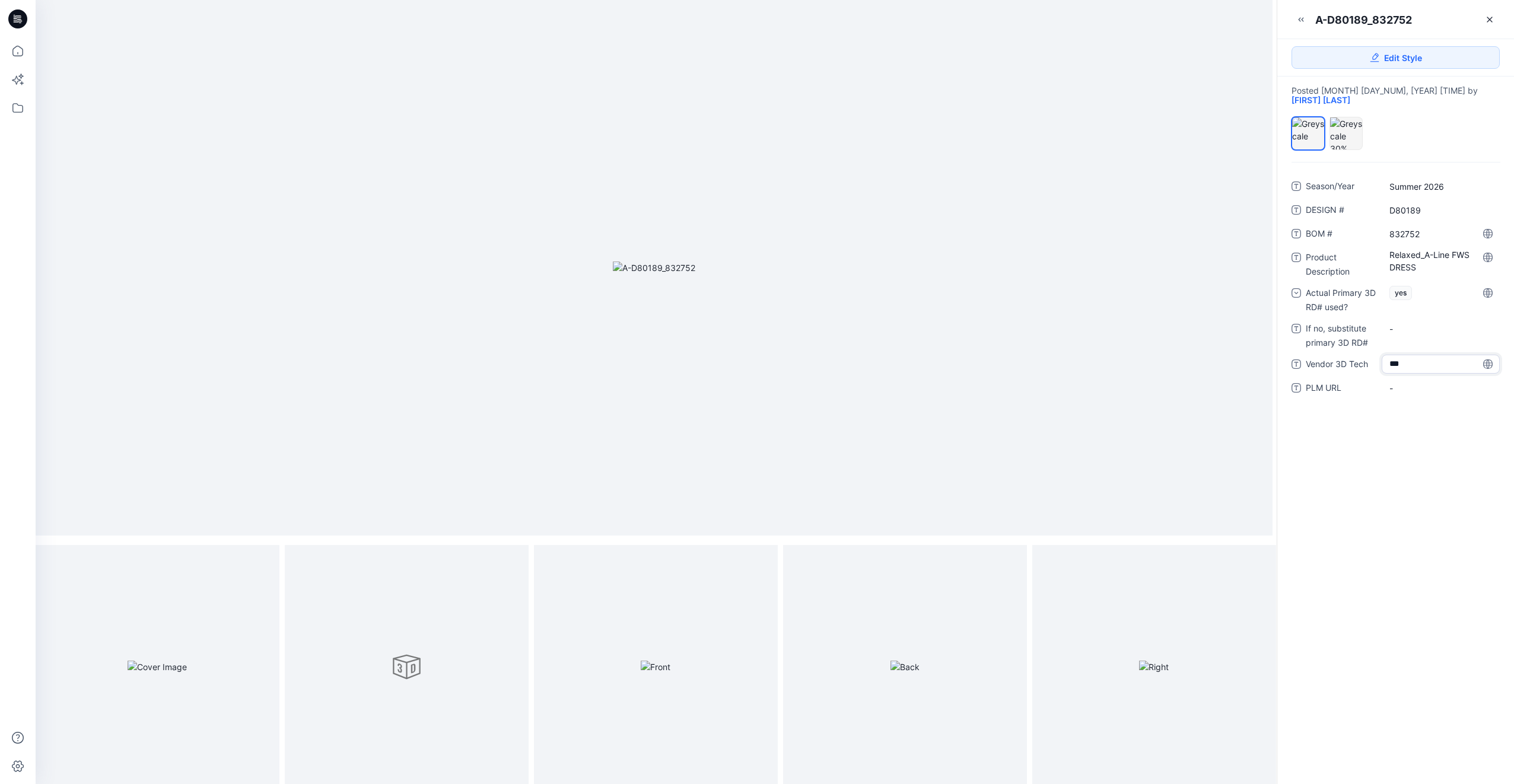 type on "****" 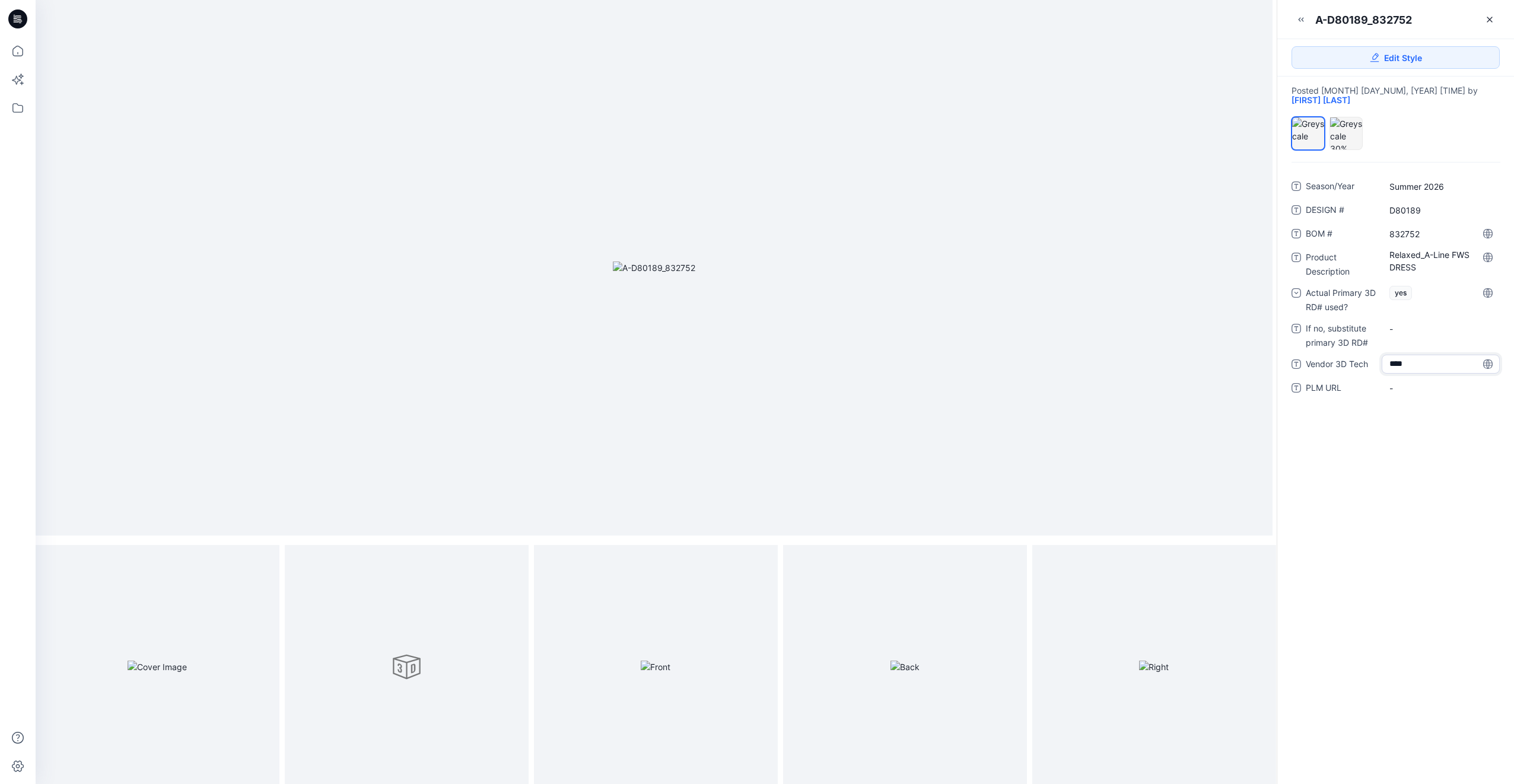 click on "Season/Year Summer [YEAR] DESIGN # D80189 BOM # 832752 Product Description Relaxed_A-Line FWS DRESS Actual Primary 3D RD# used? yes If no, substitute primary 3D RD# - Vendor 3D Tech **** PLM URL -" at bounding box center [1395, 473] 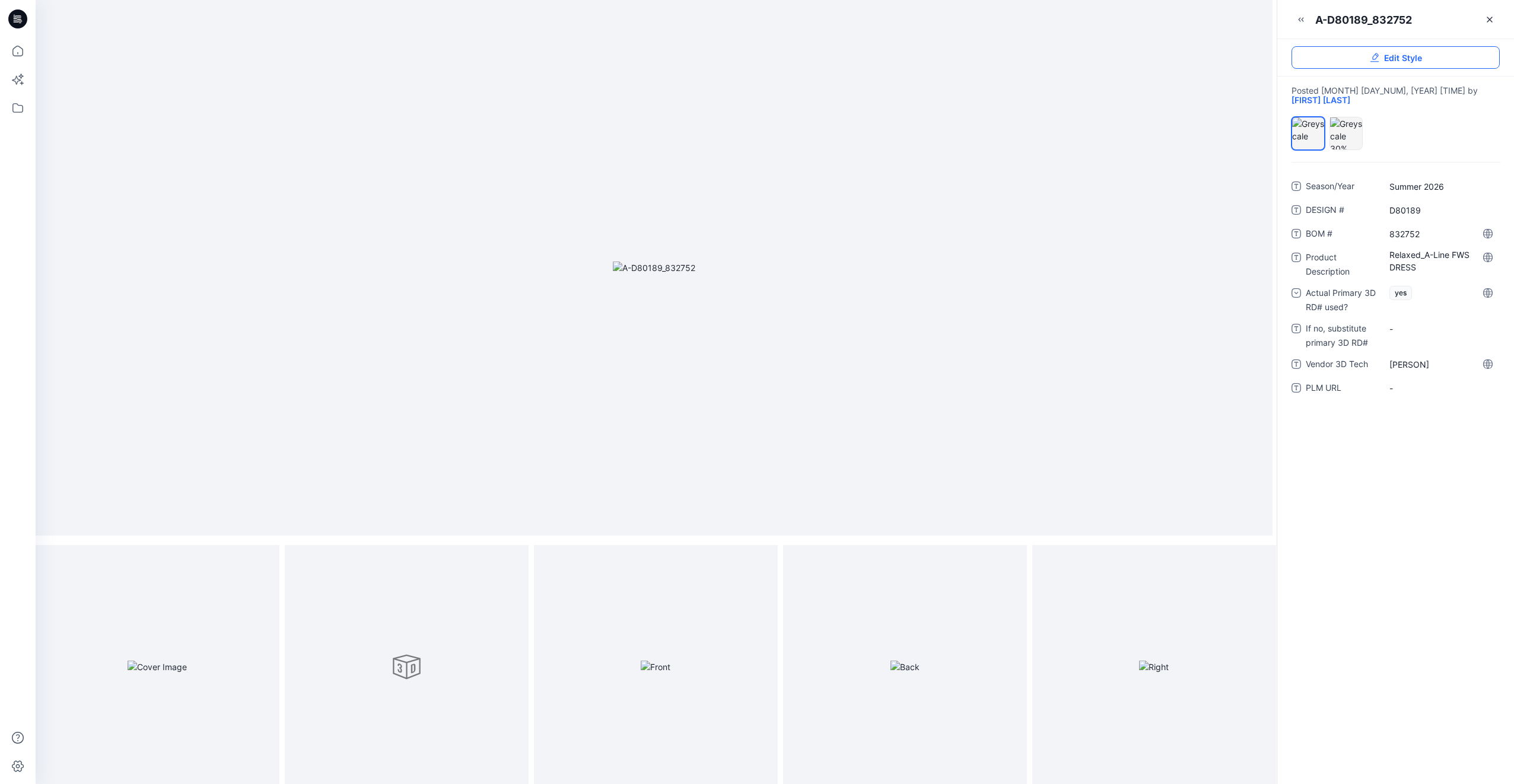 click on "Edit Style" at bounding box center [1403, 58] 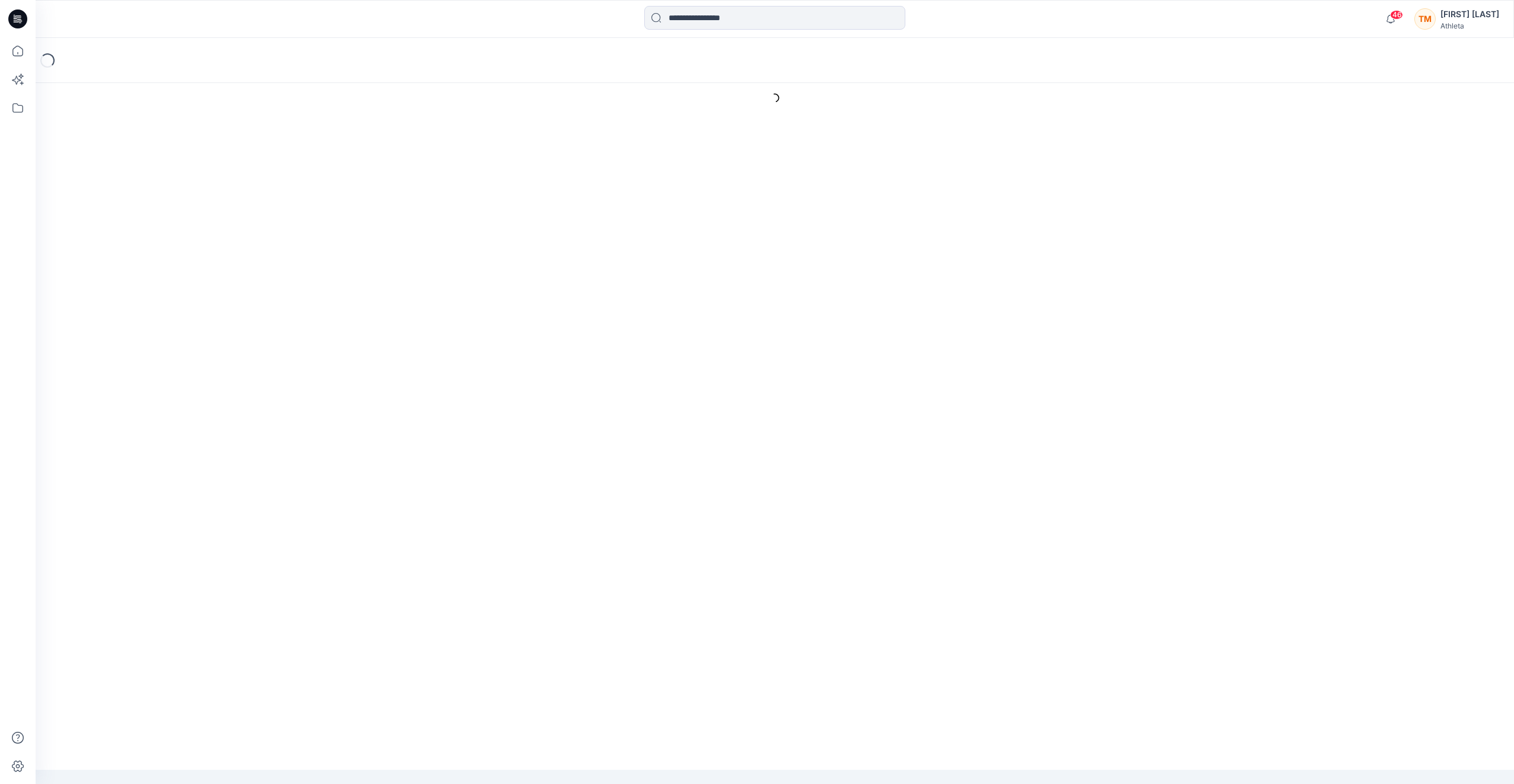 scroll, scrollTop: 0, scrollLeft: 0, axis: both 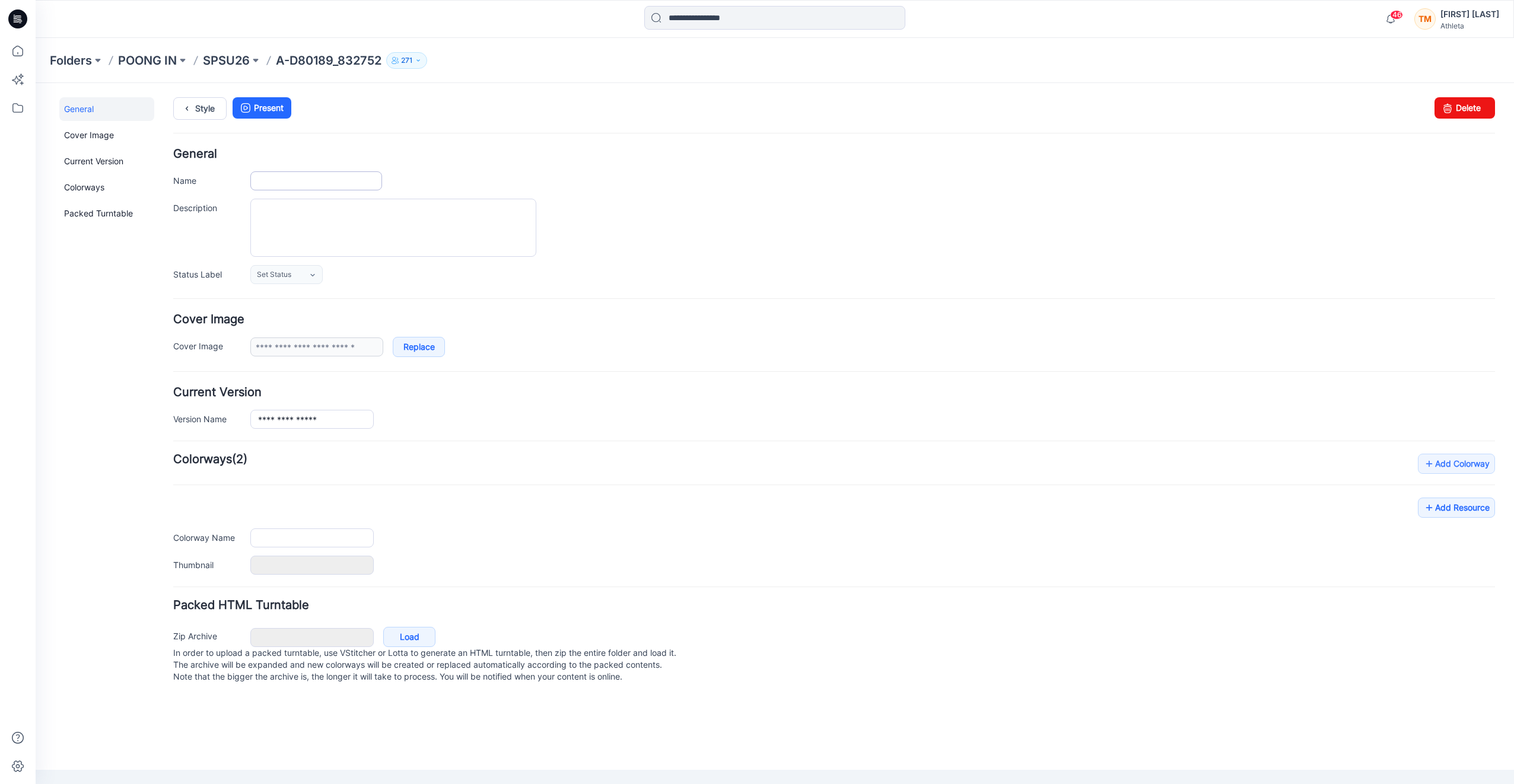 type on "**********" 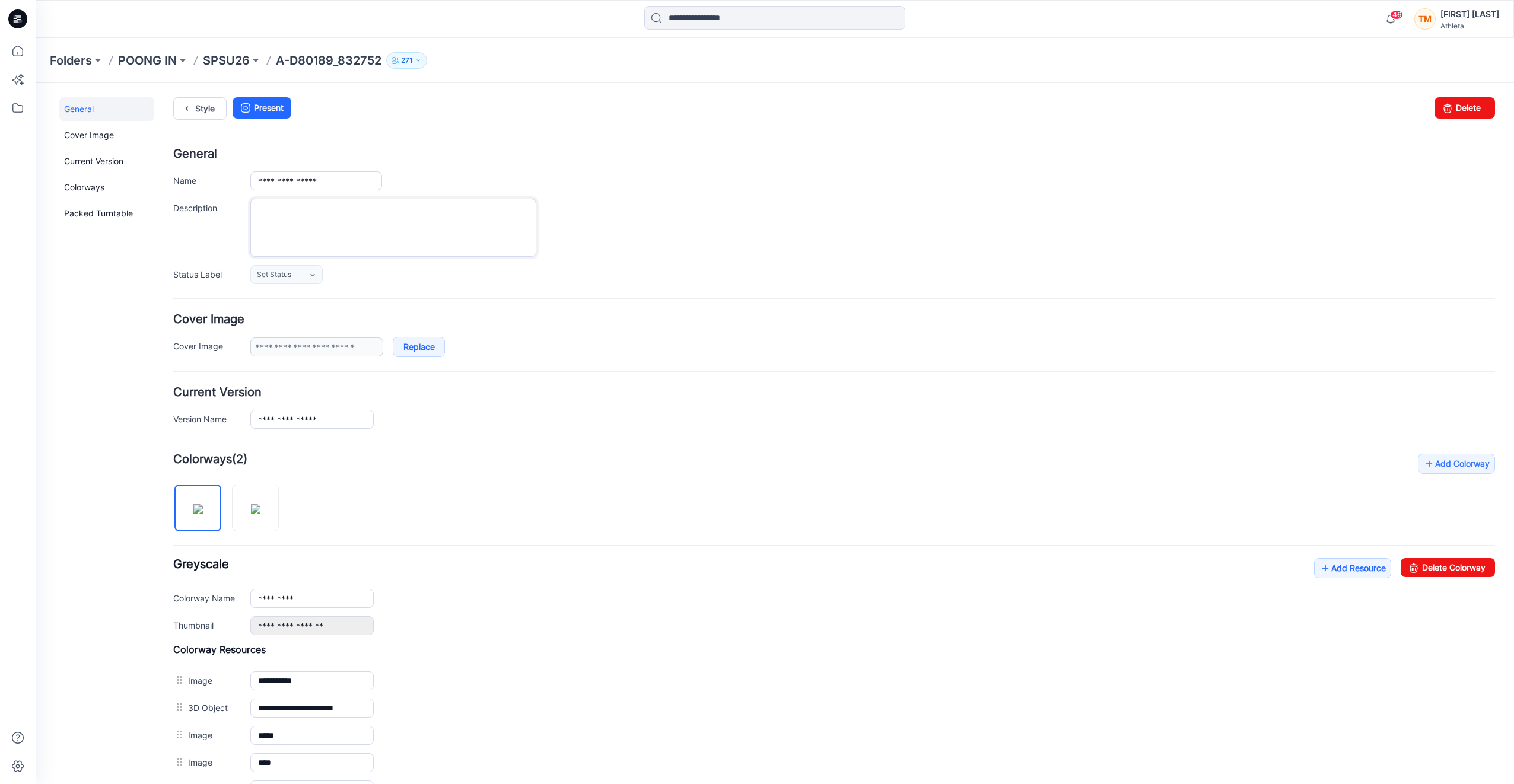 click on "Description" at bounding box center (393, 228) 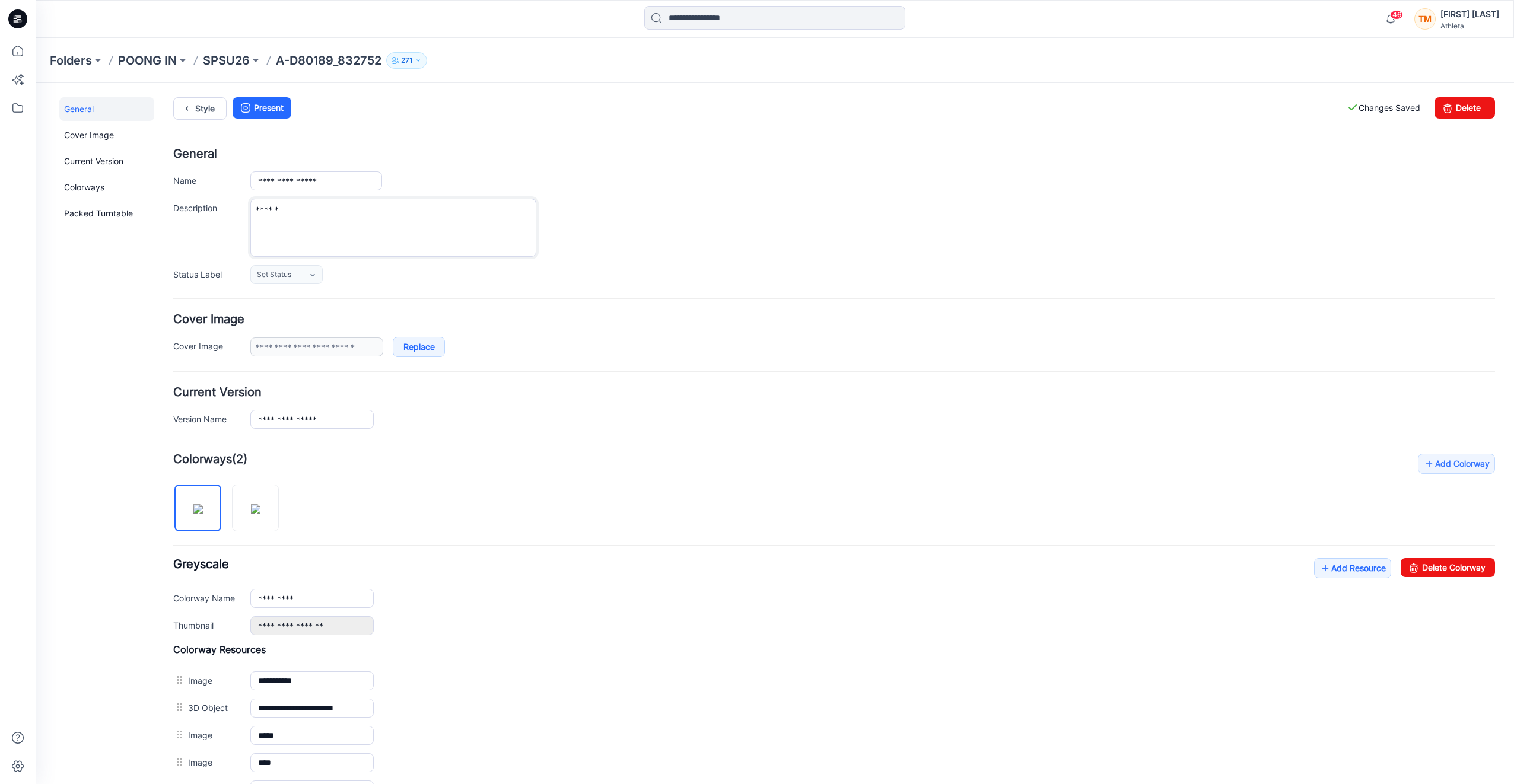 click on "******" at bounding box center [393, 228] 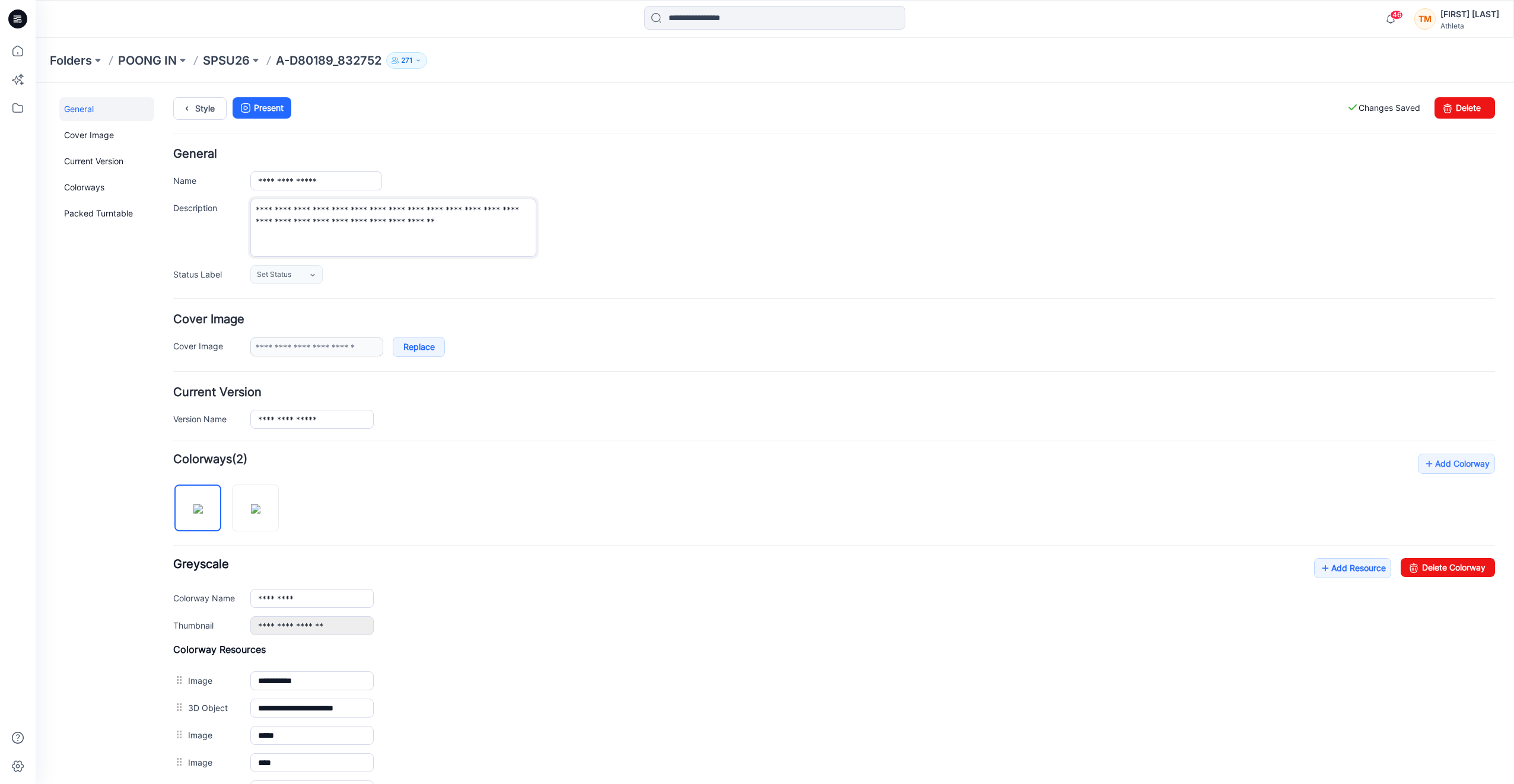 type on "**********" 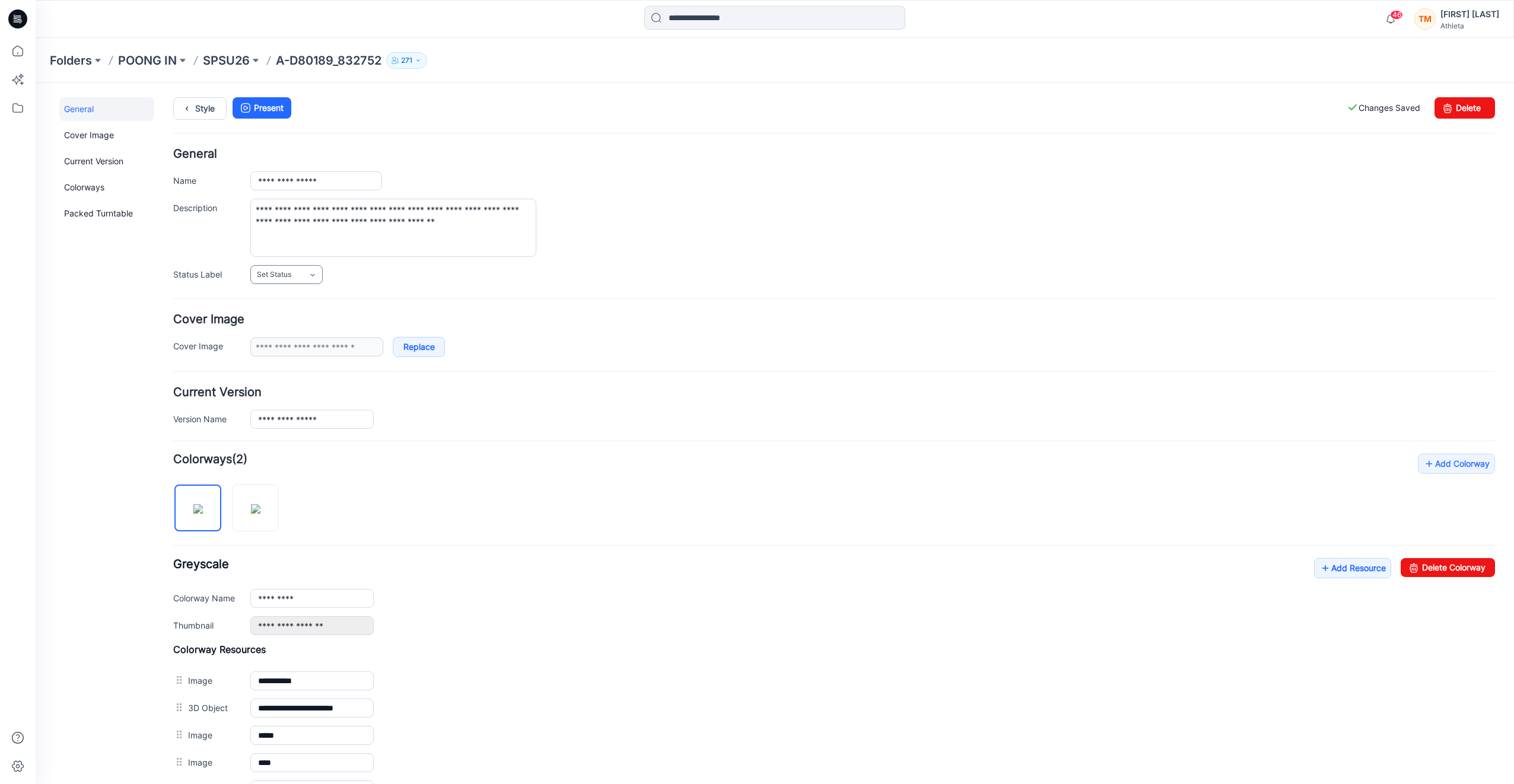 drag, startPoint x: 419, startPoint y: 267, endPoint x: 274, endPoint y: 279, distance: 145.4957 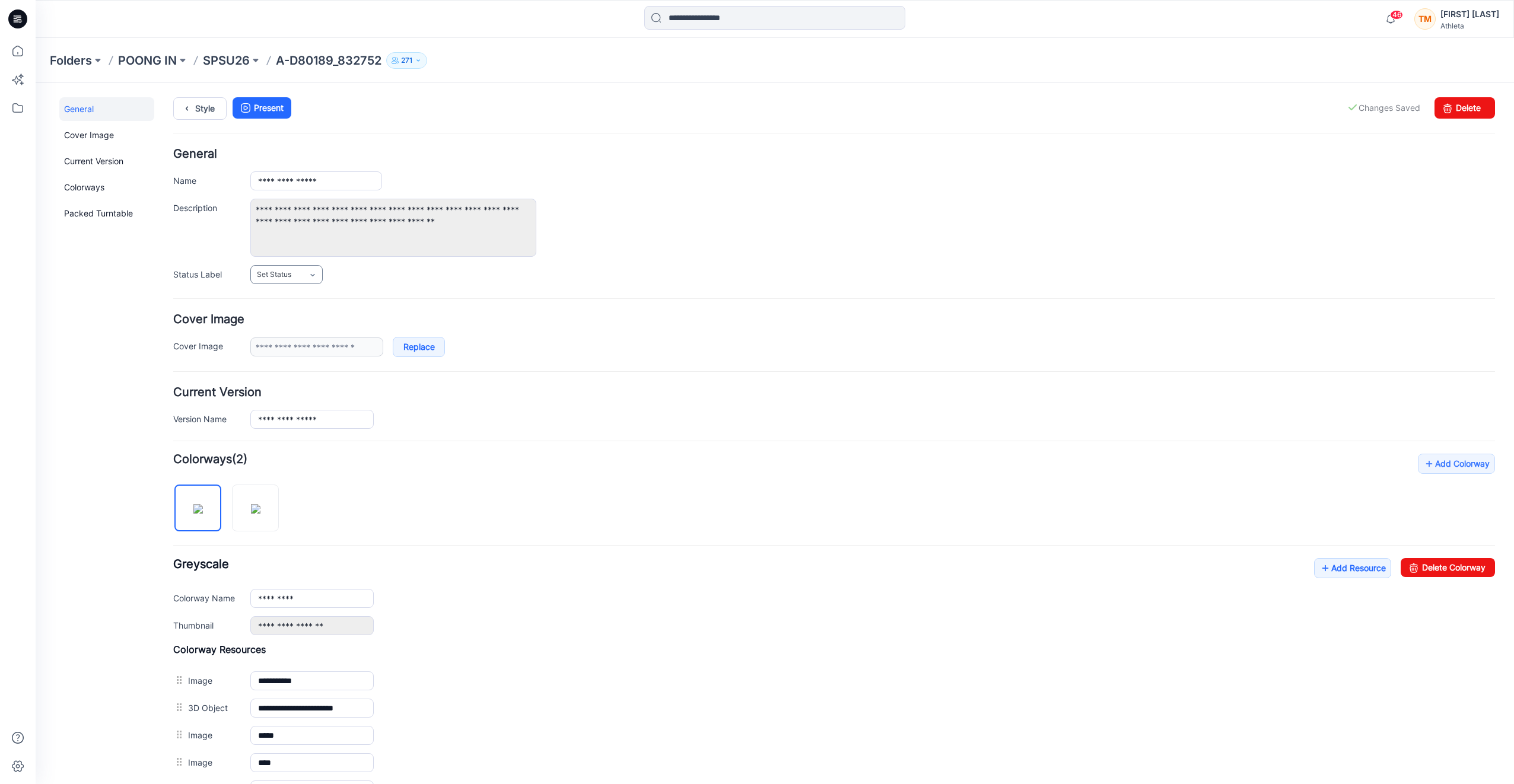 click on "Set Status" at bounding box center [274, 275] 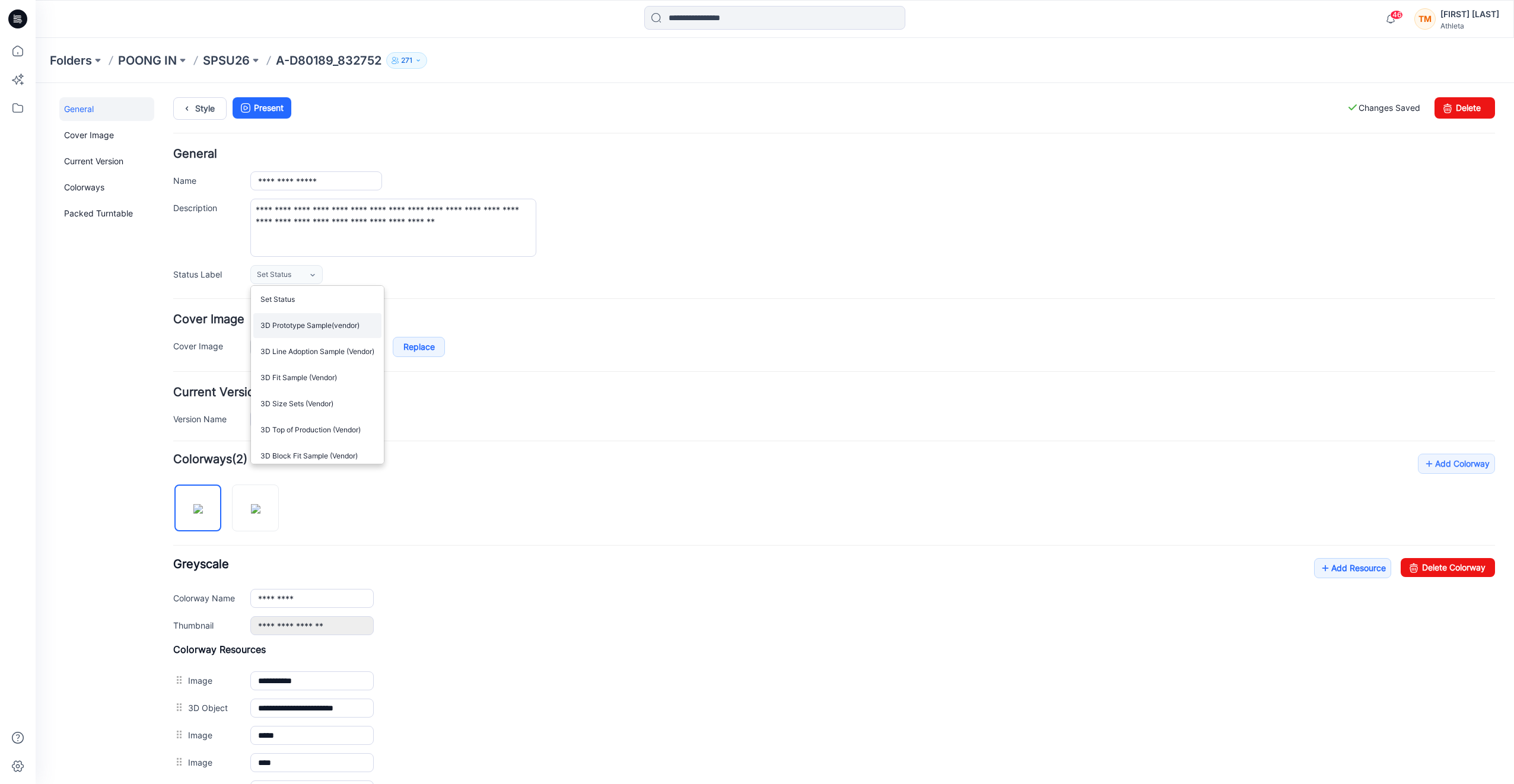 click on "3D Prototype Sample(vendor)" at bounding box center [317, 326] 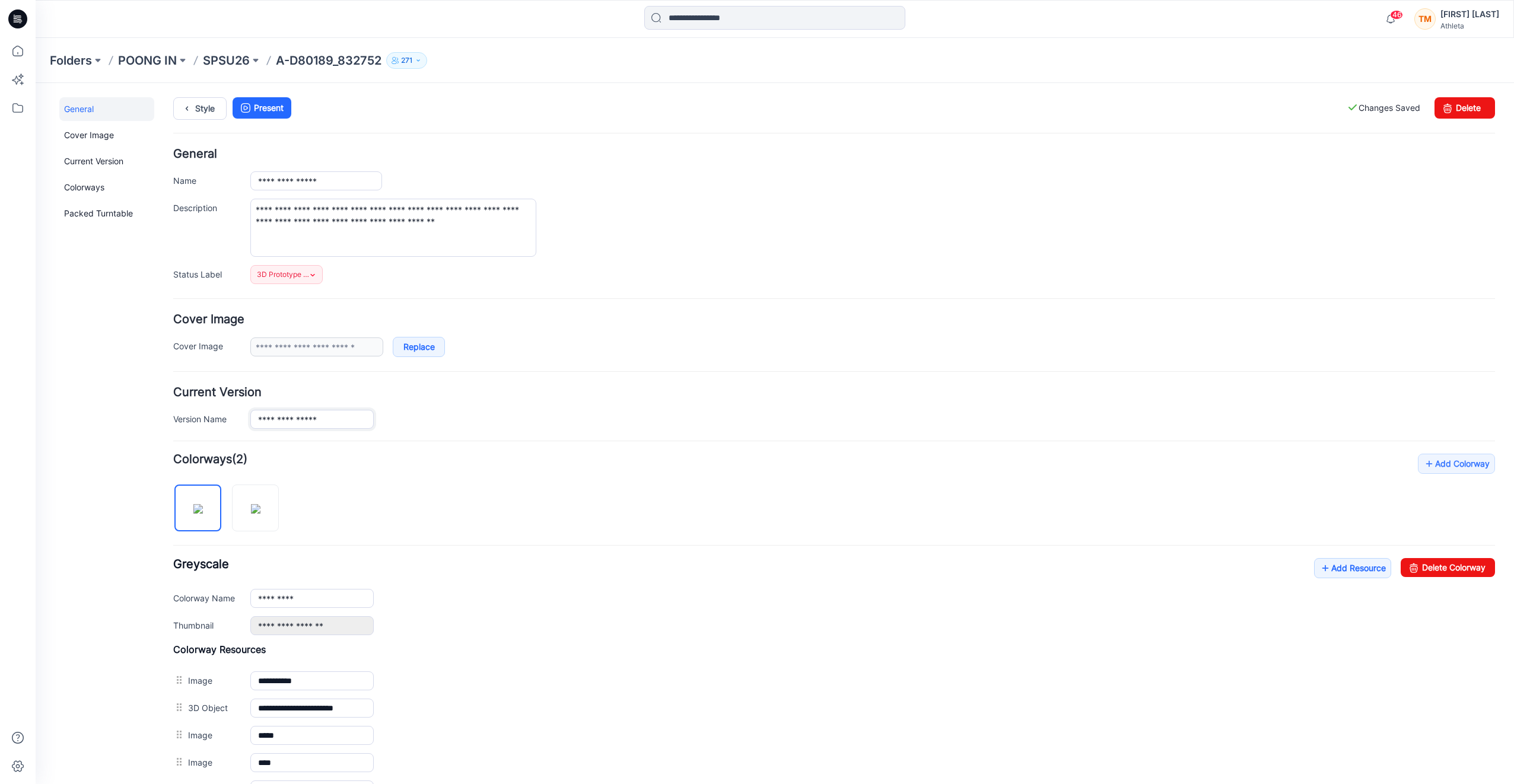 drag, startPoint x: 335, startPoint y: 421, endPoint x: 223, endPoint y: 423, distance: 112.01786 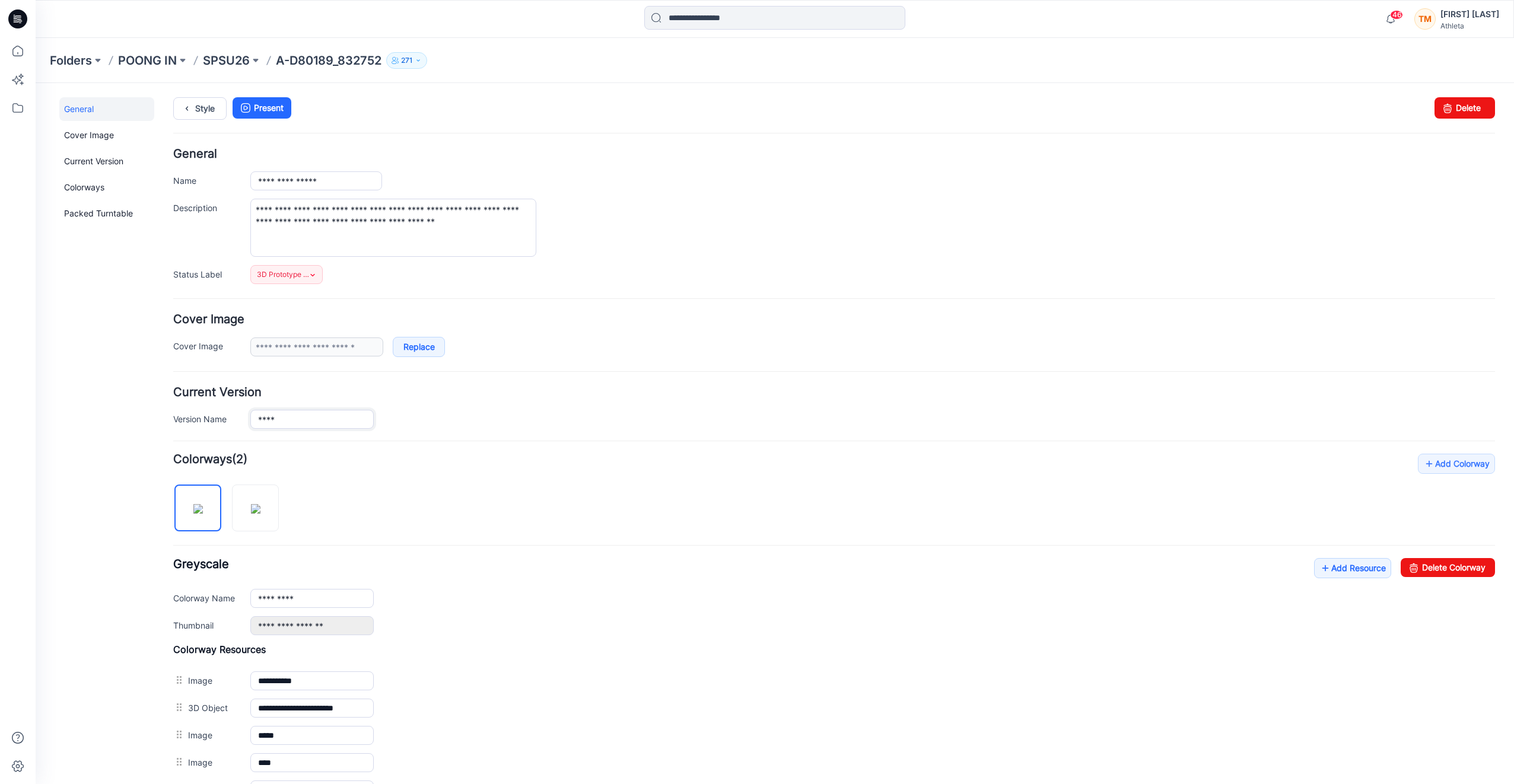 type on "**********" 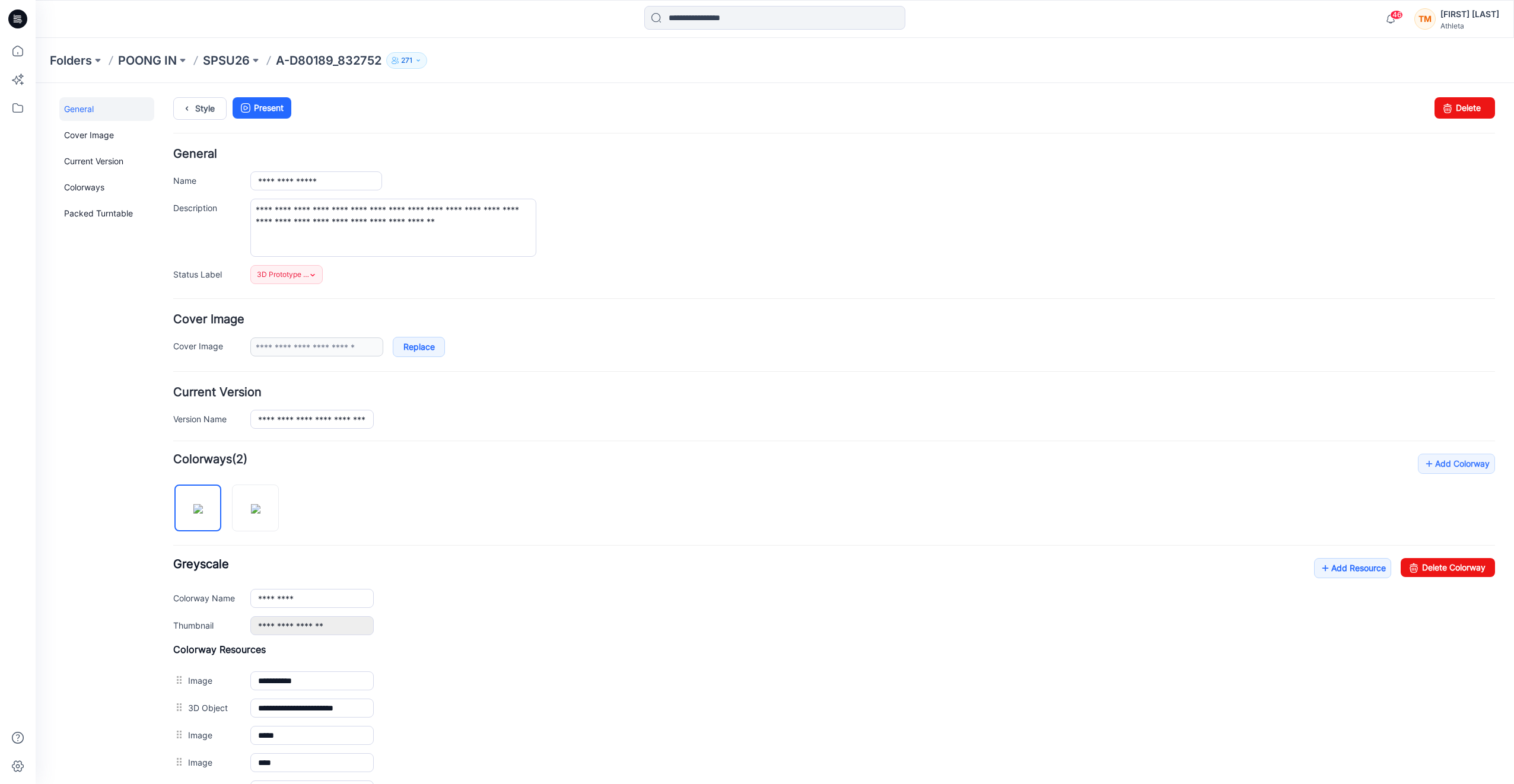 click on "**********" at bounding box center (834, 683) 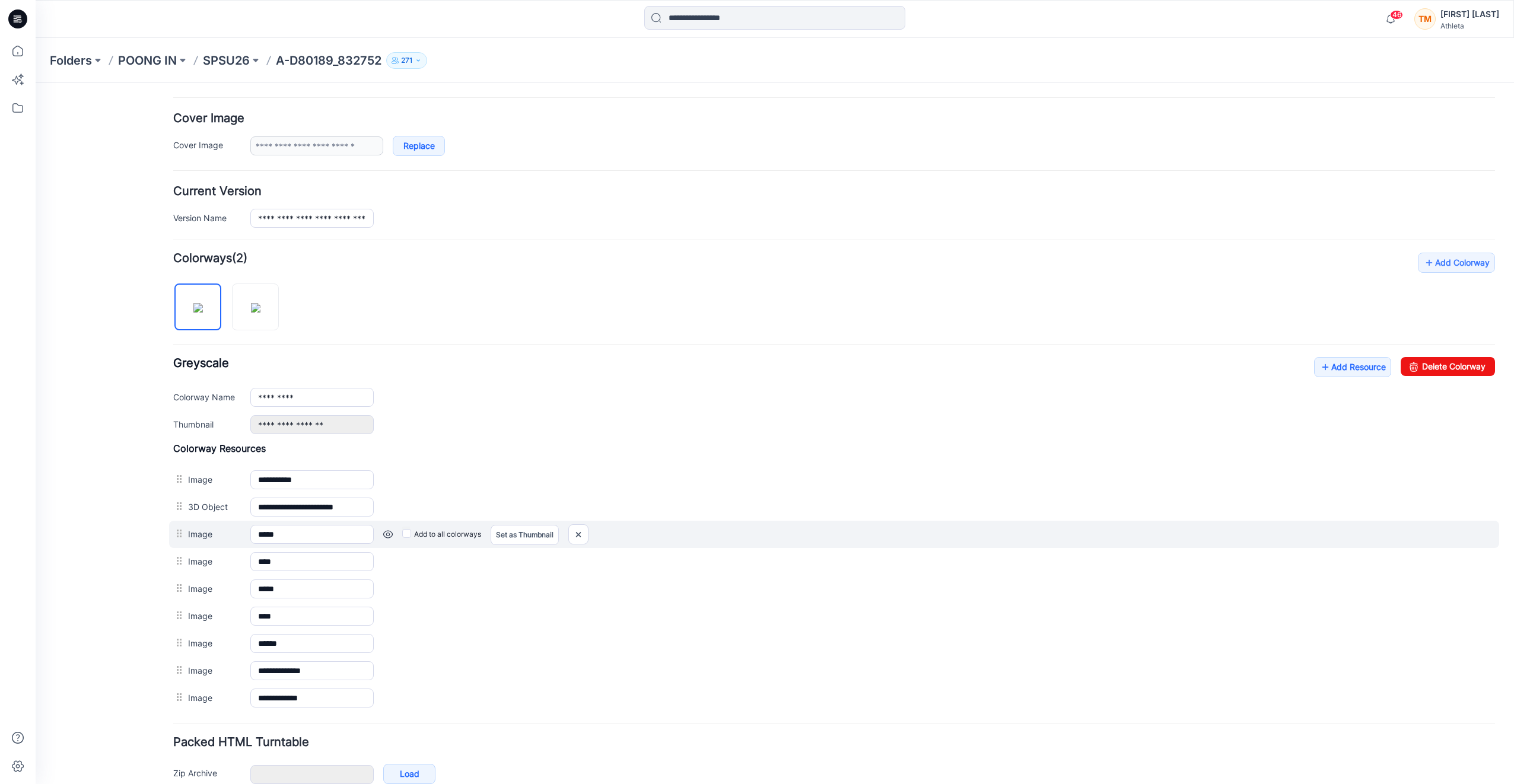 scroll, scrollTop: 237, scrollLeft: 0, axis: vertical 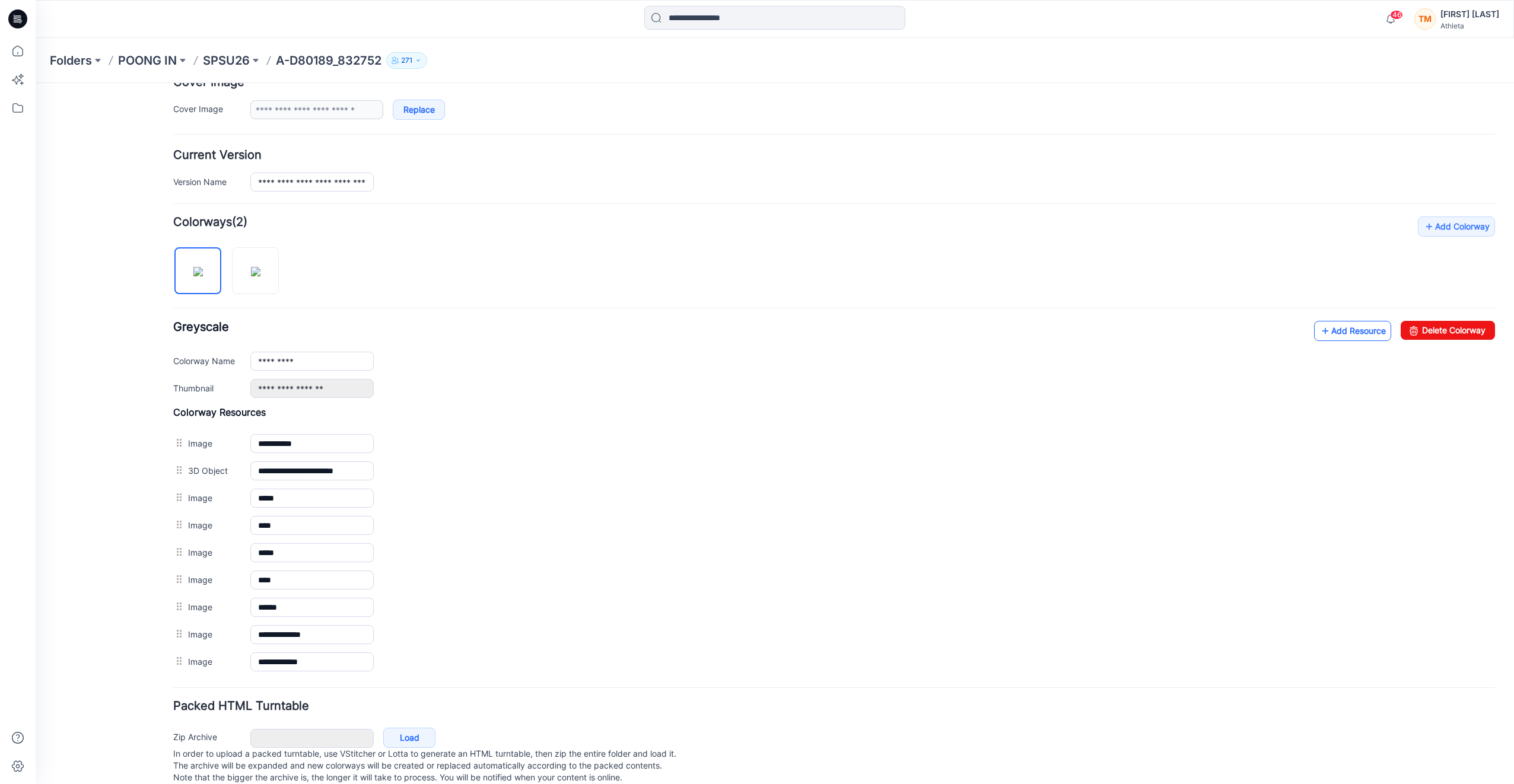 click on "Add Resource" at bounding box center [1353, 331] 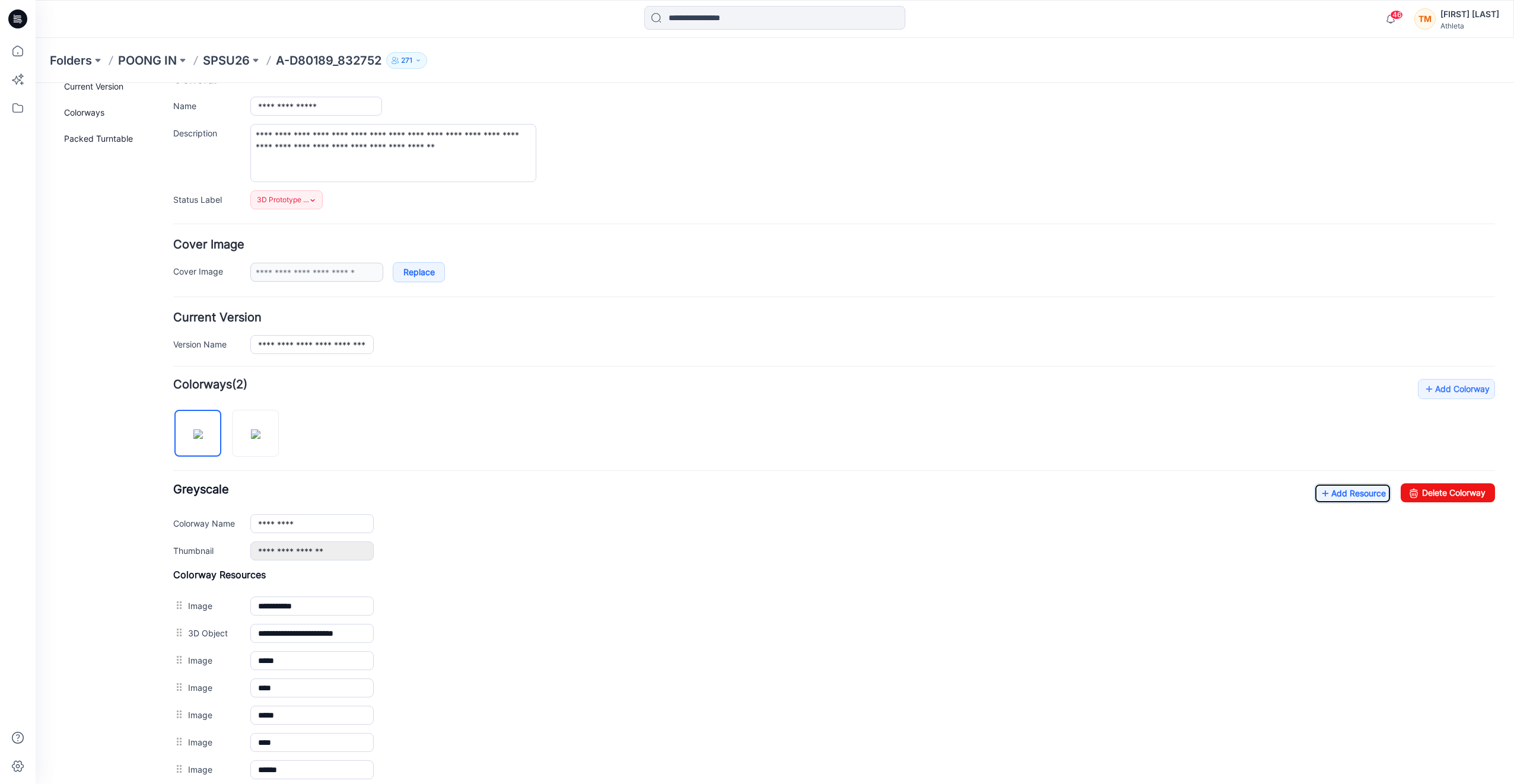 scroll, scrollTop: 0, scrollLeft: 0, axis: both 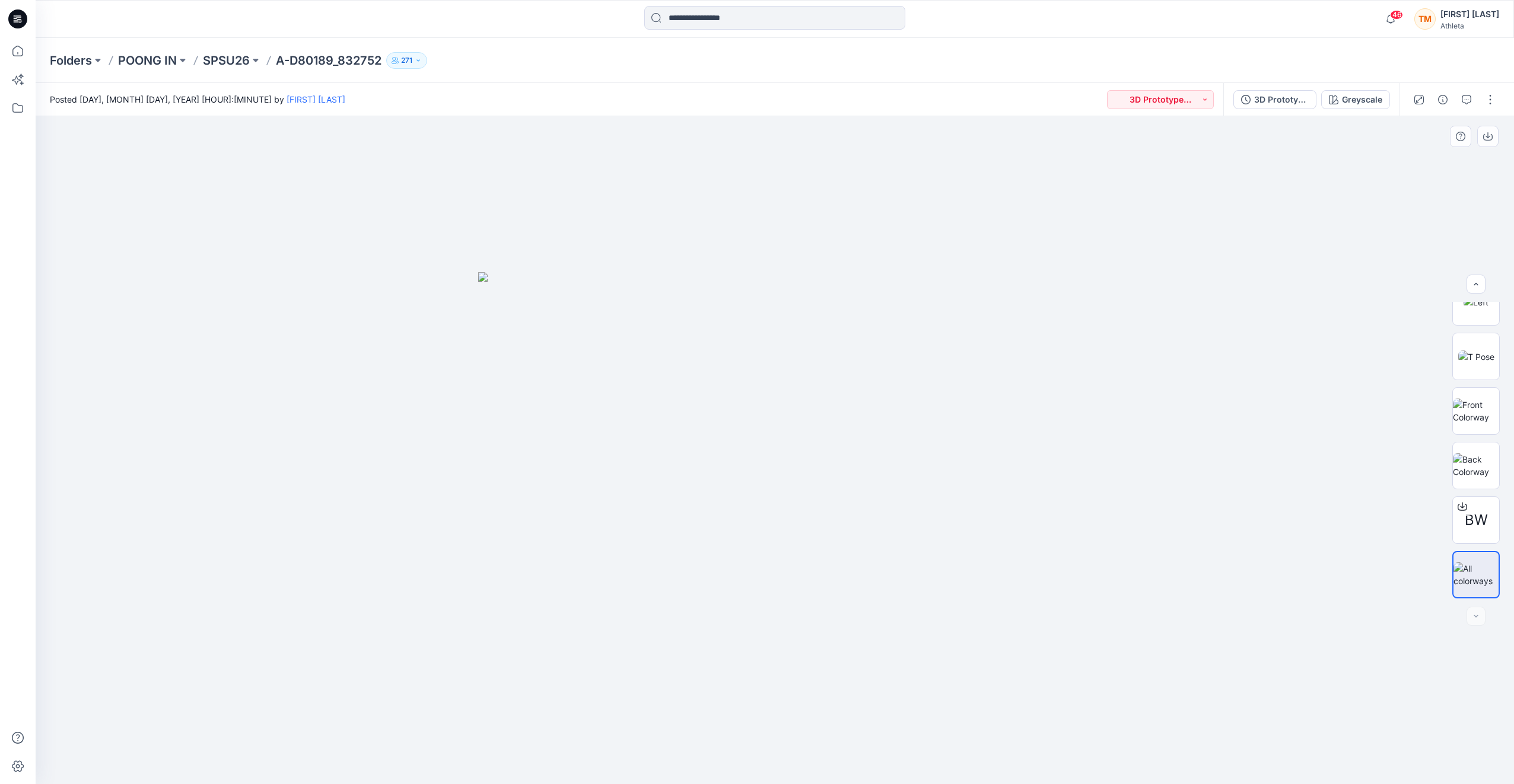 click at bounding box center (775, 450) 